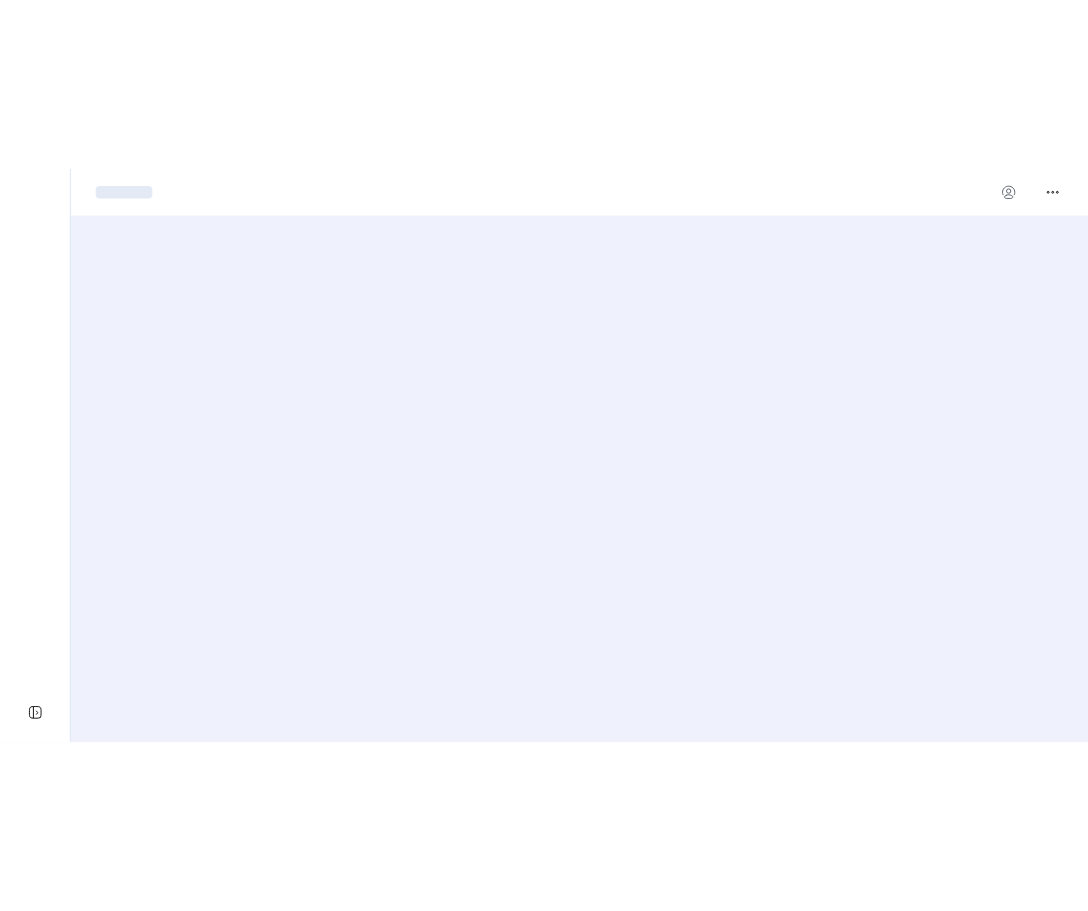 scroll, scrollTop: 0, scrollLeft: 0, axis: both 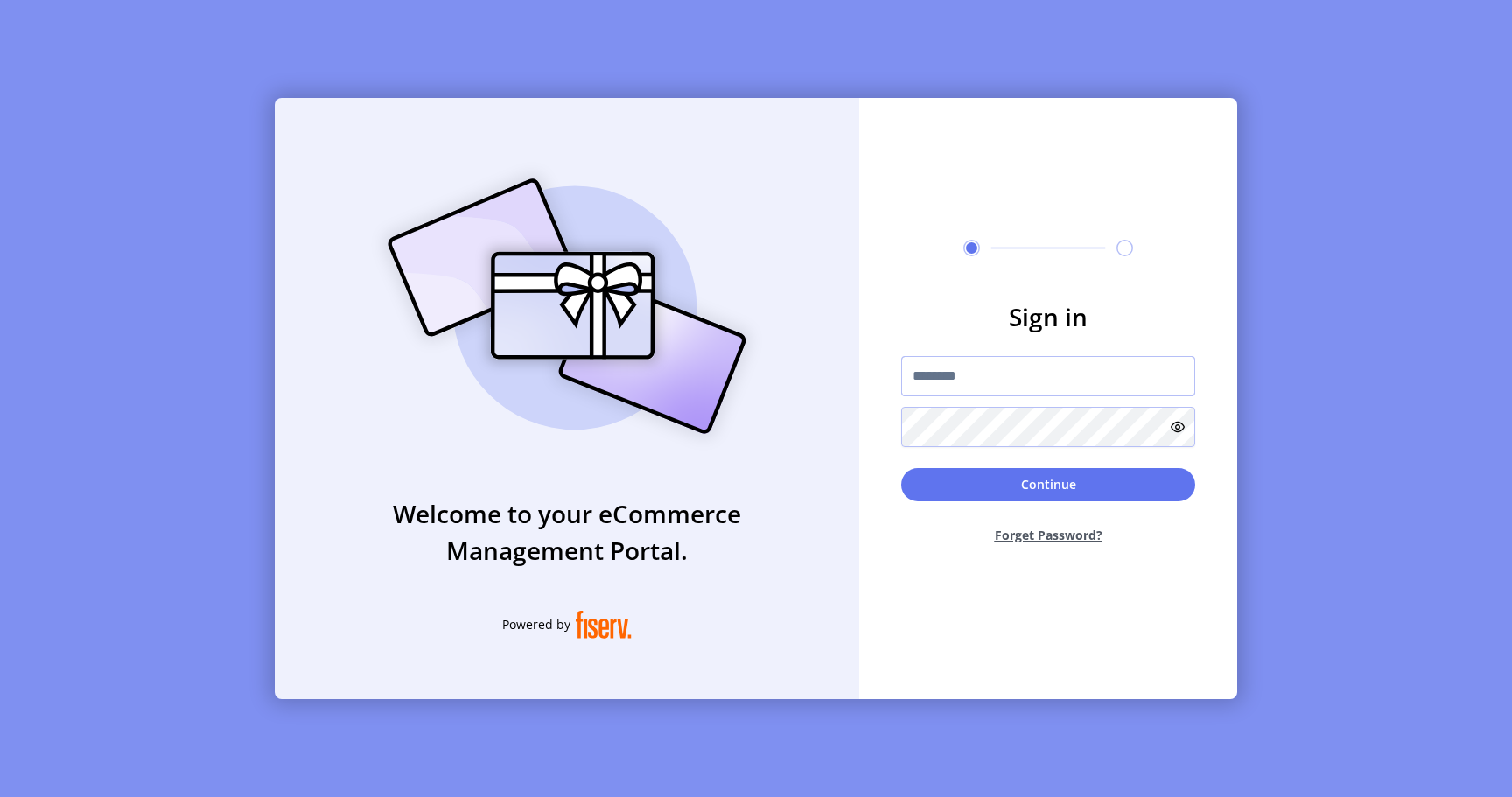 click at bounding box center (1048, 376) 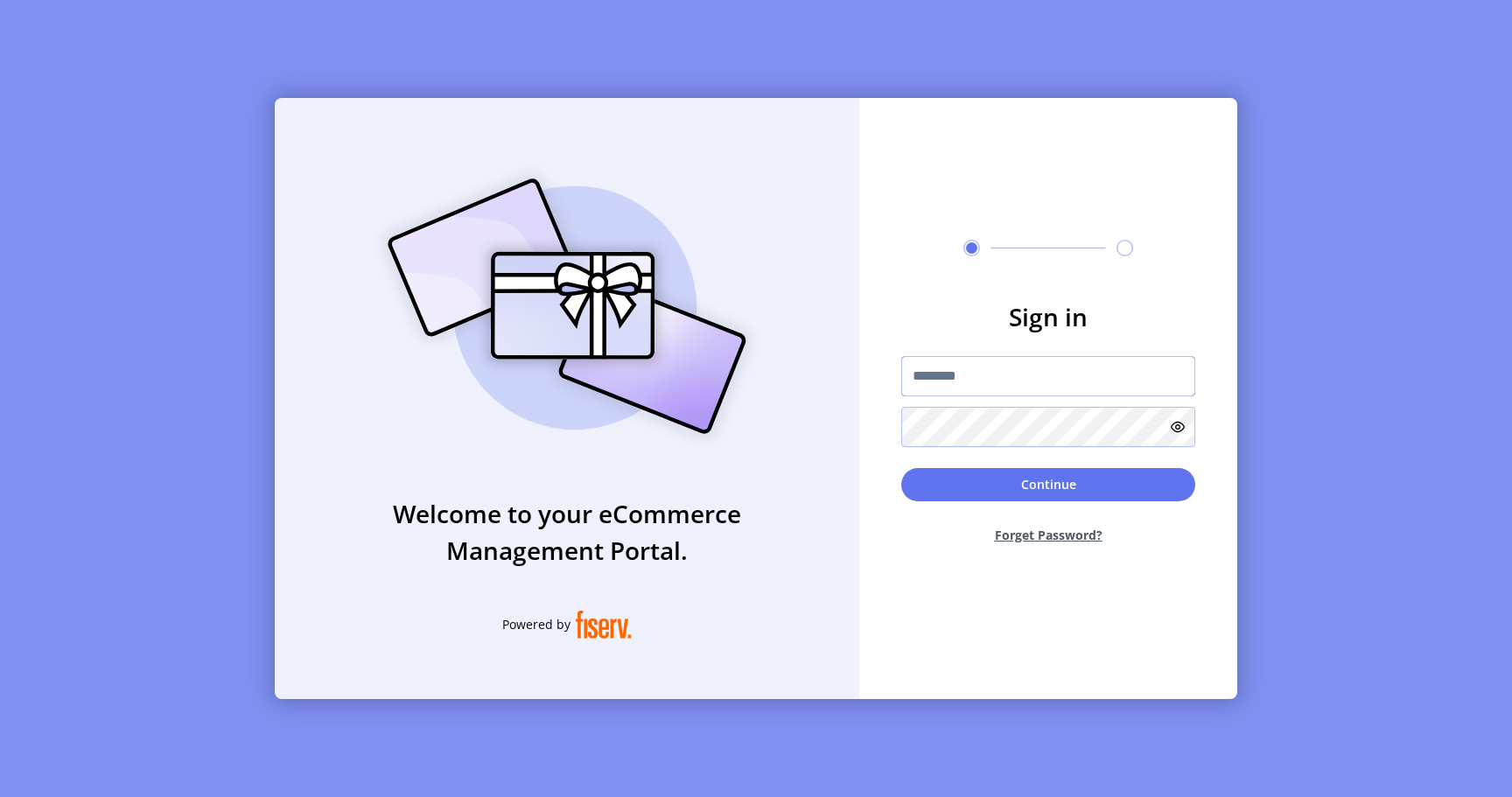 type on "**********" 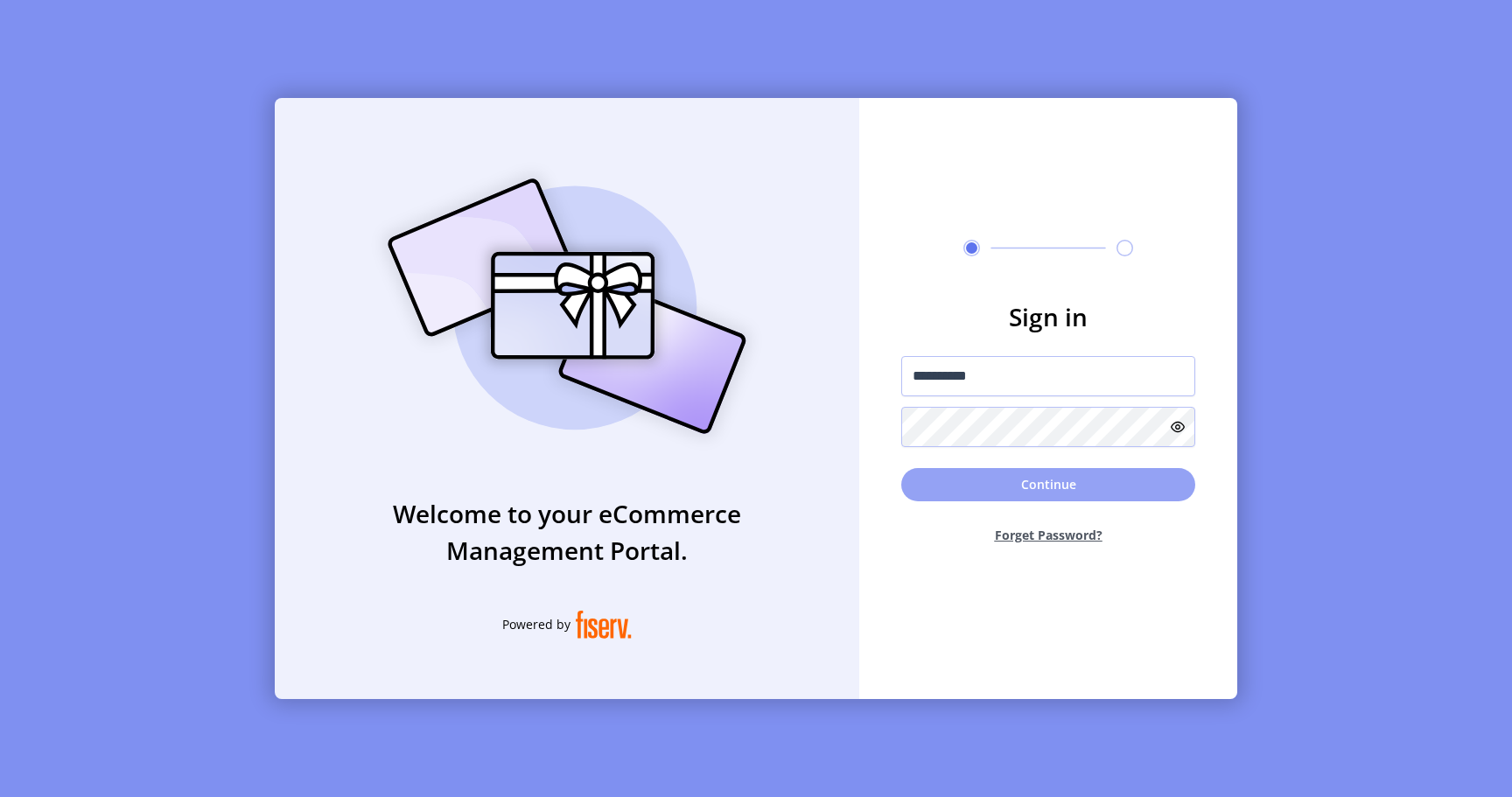 click on "Continue" 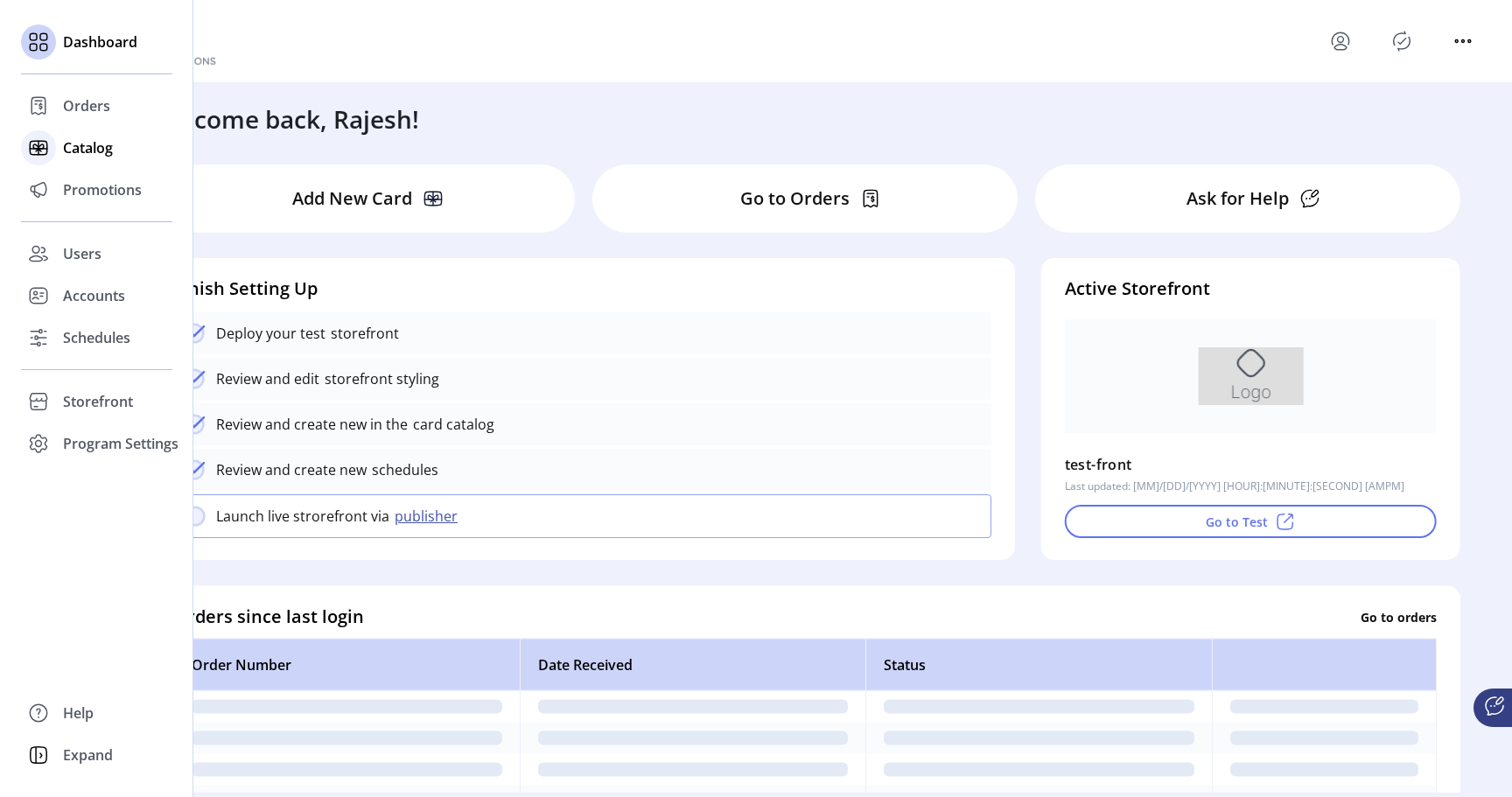 click on "Catalog" 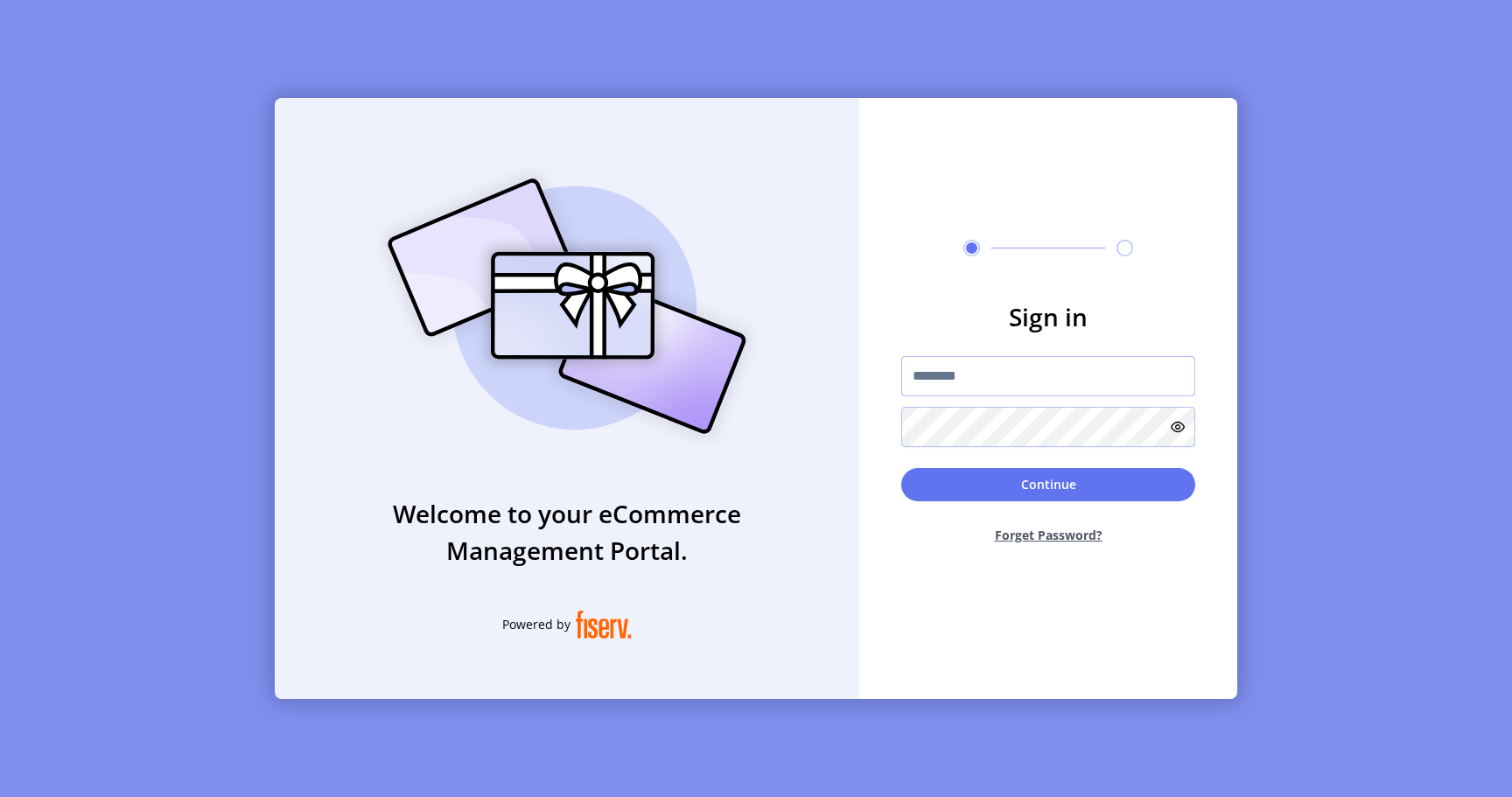 click at bounding box center [1048, 376] 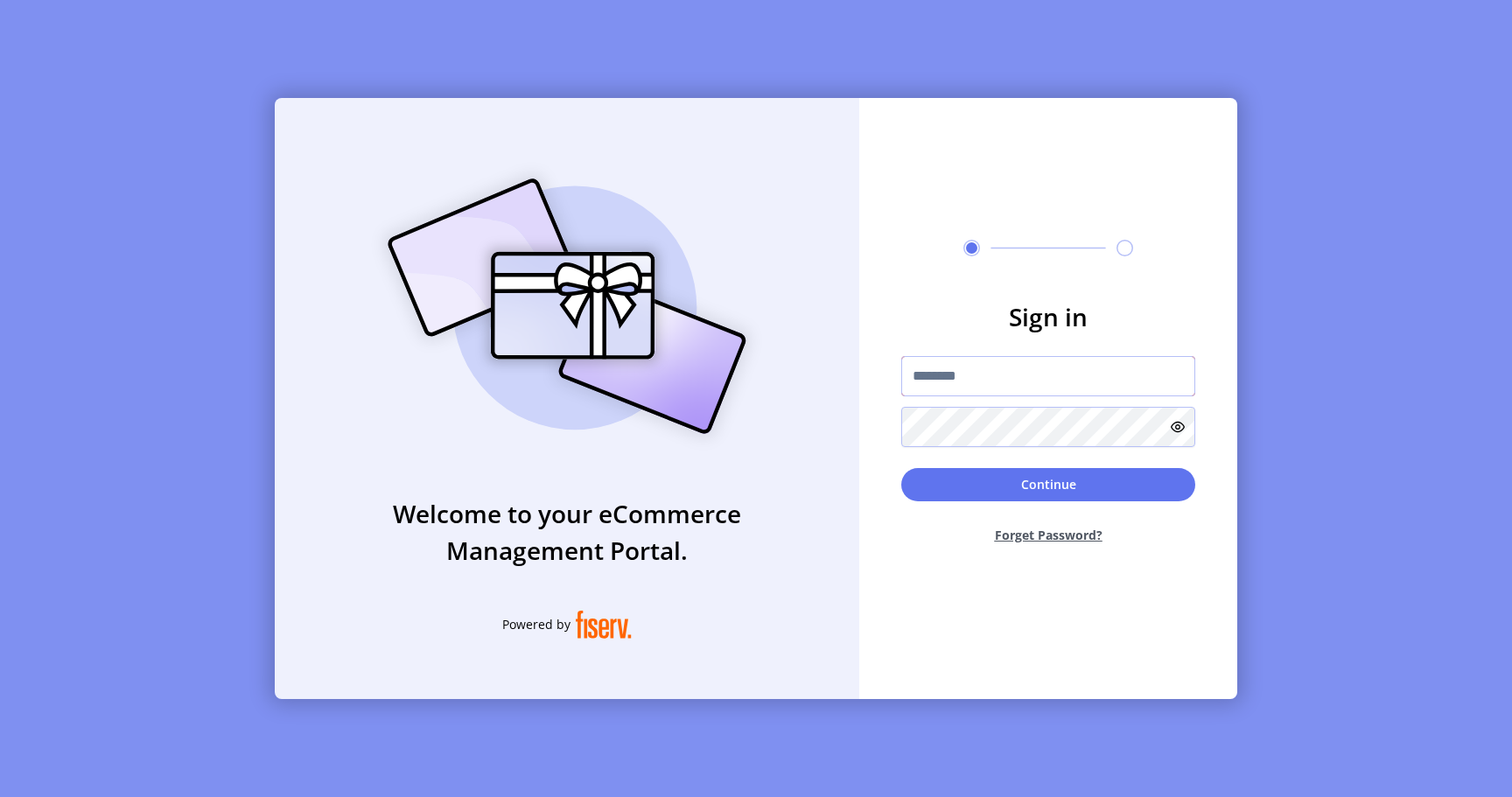 type on "**********" 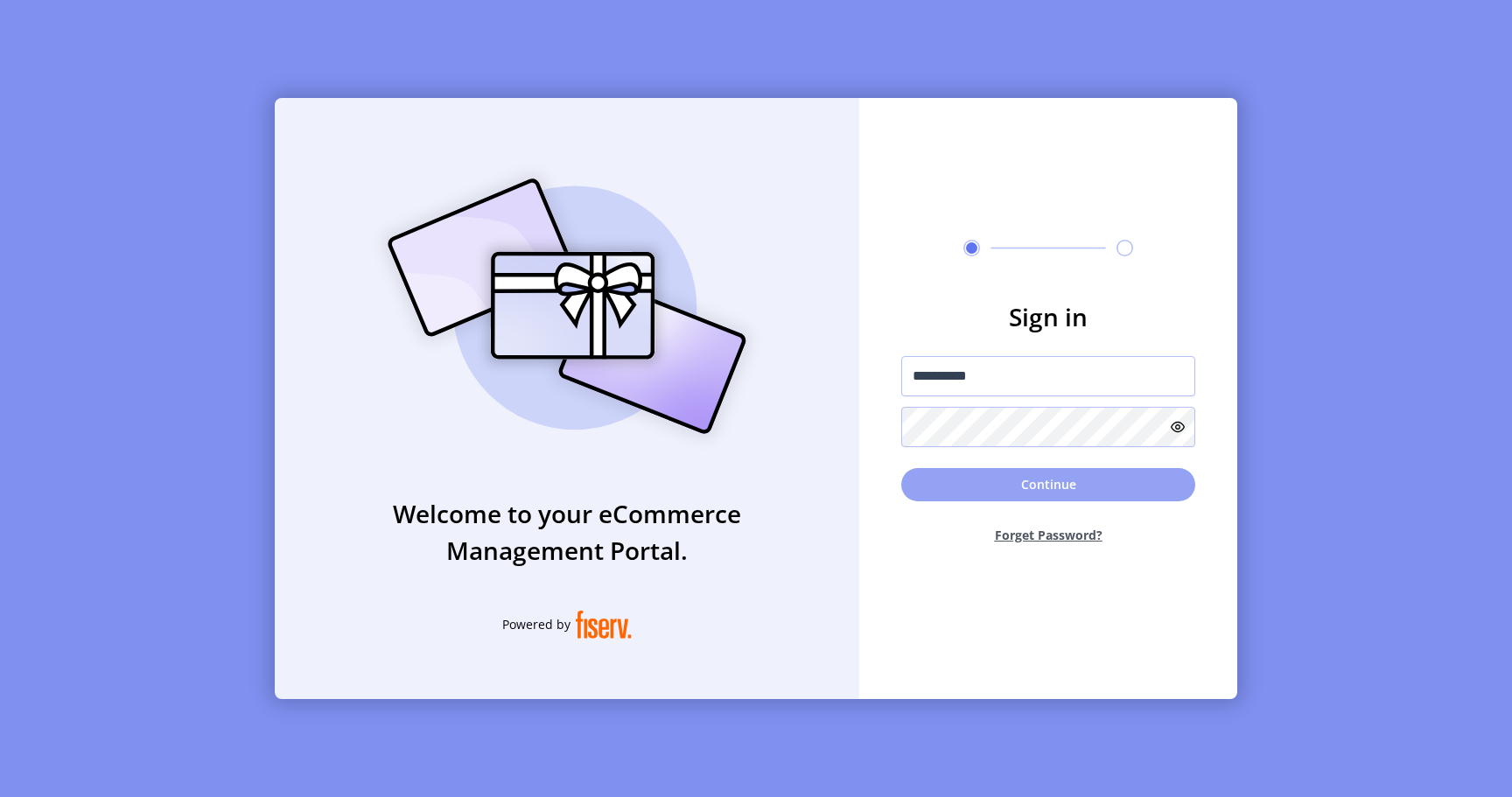 click on "Continue" 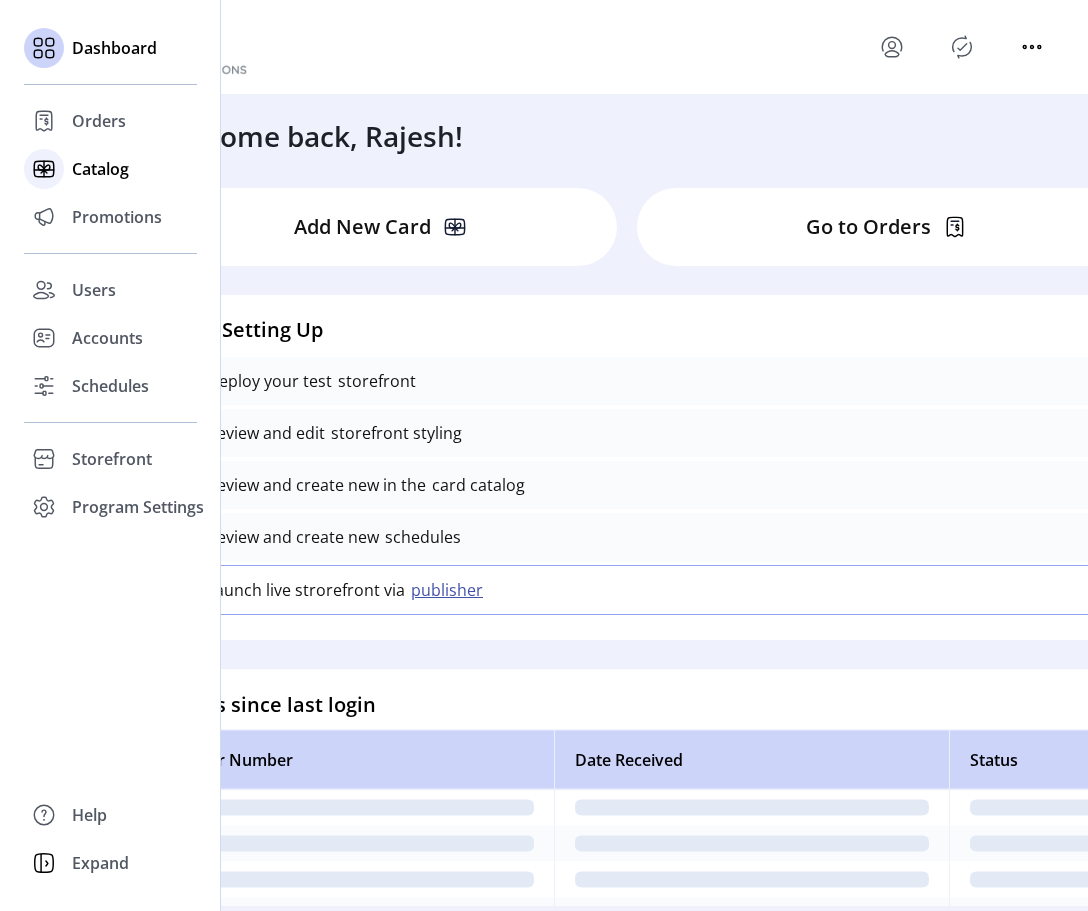 click on "Catalog" 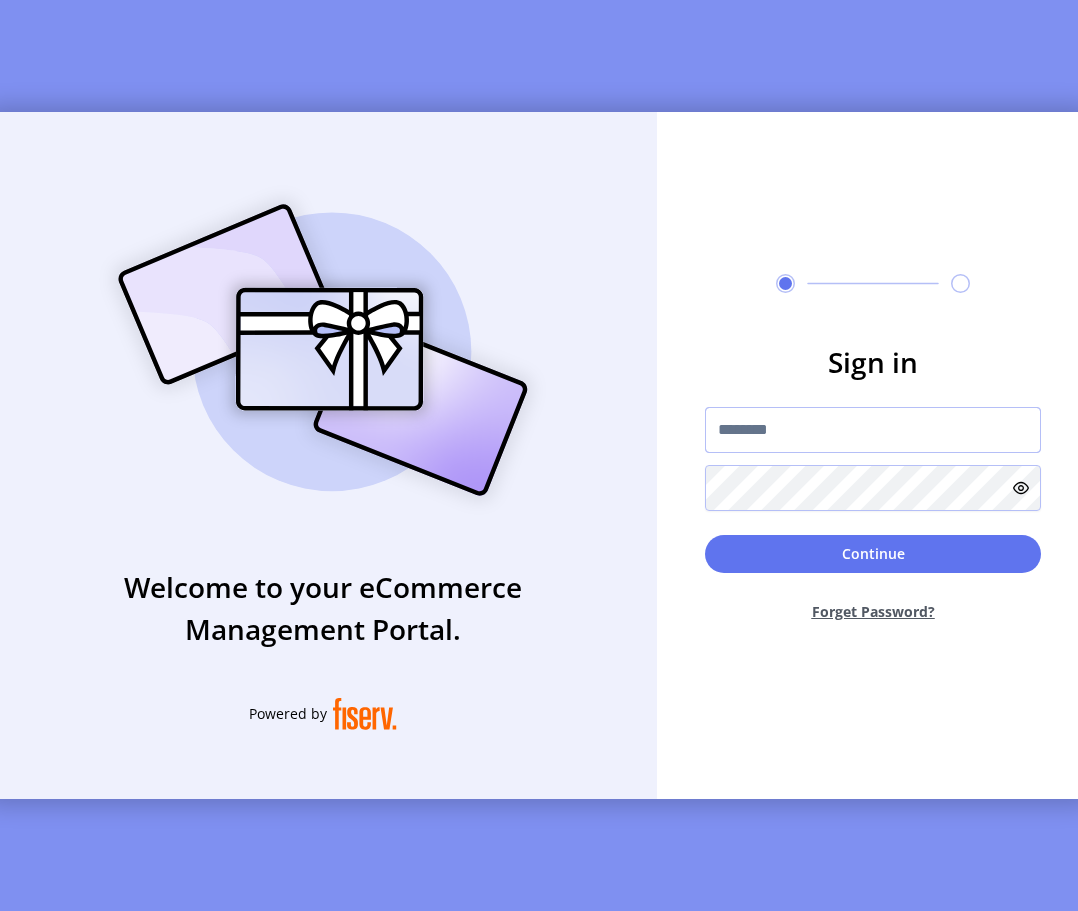 click at bounding box center (873, 430) 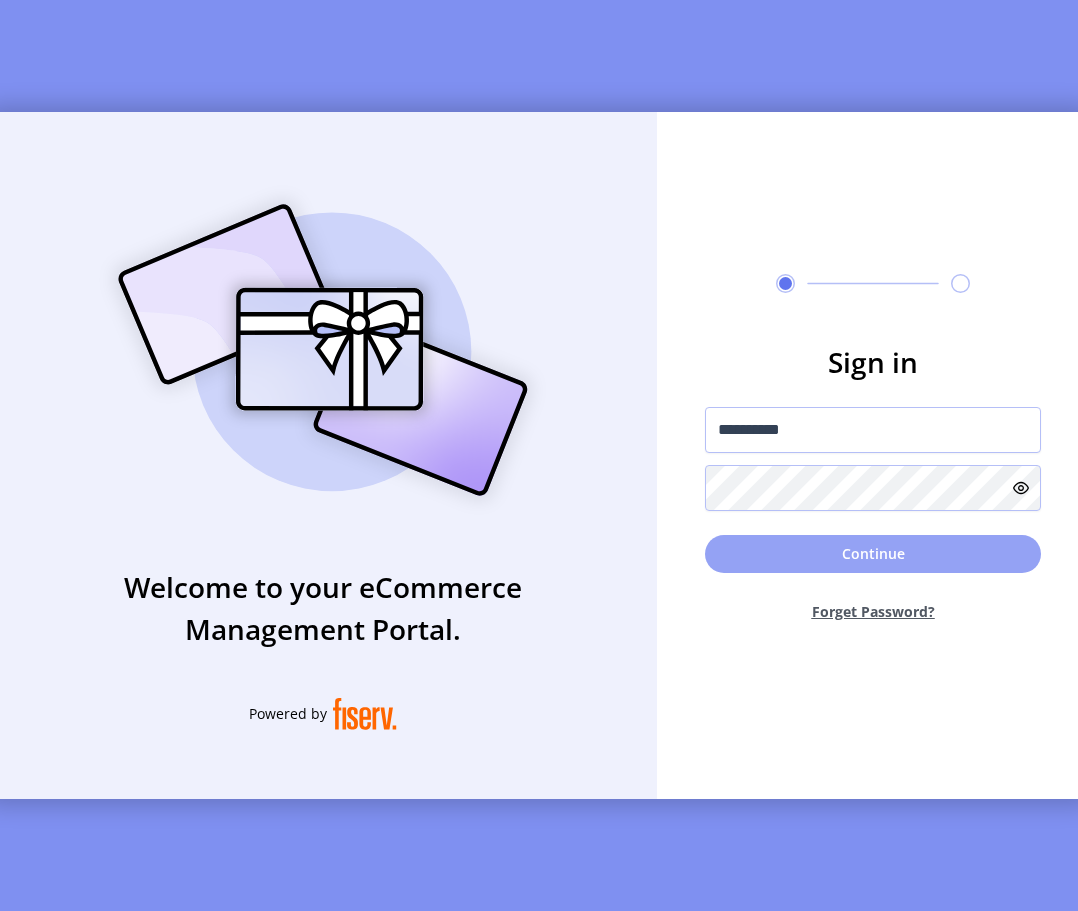 click on "Continue" 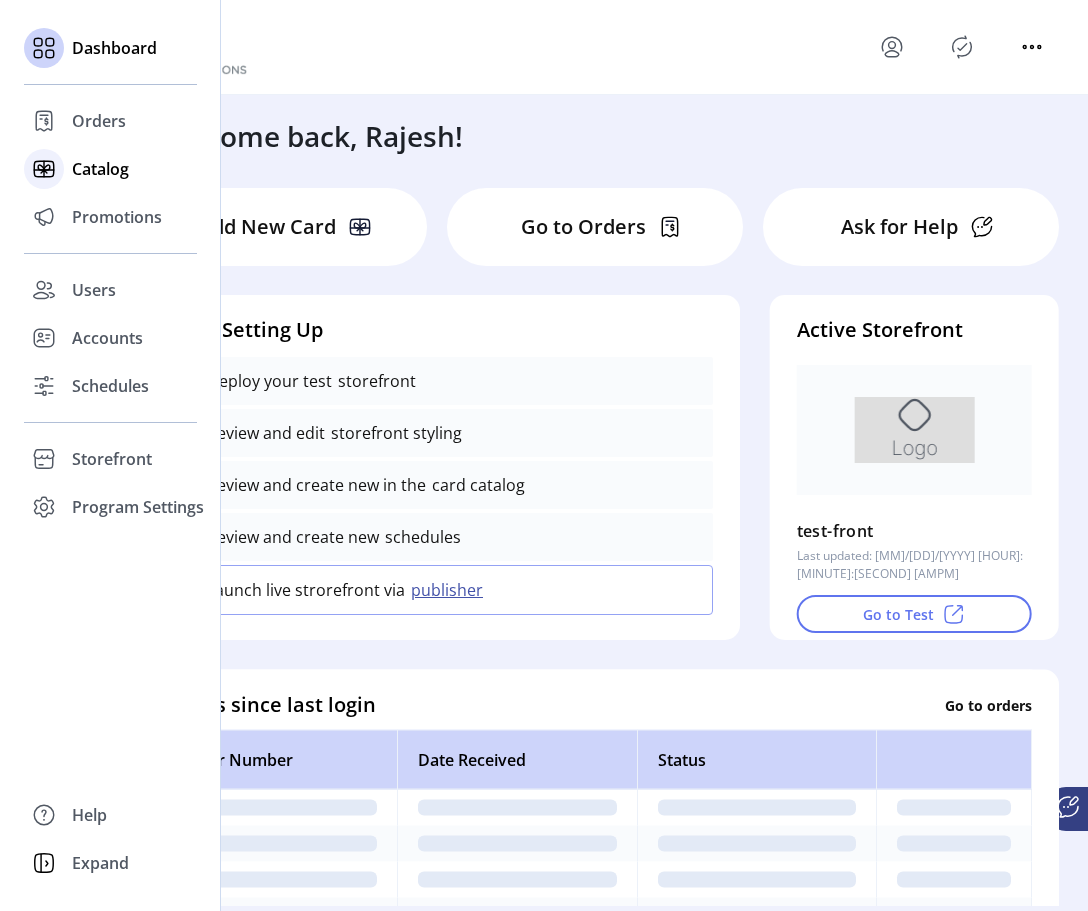 click on "Catalog" 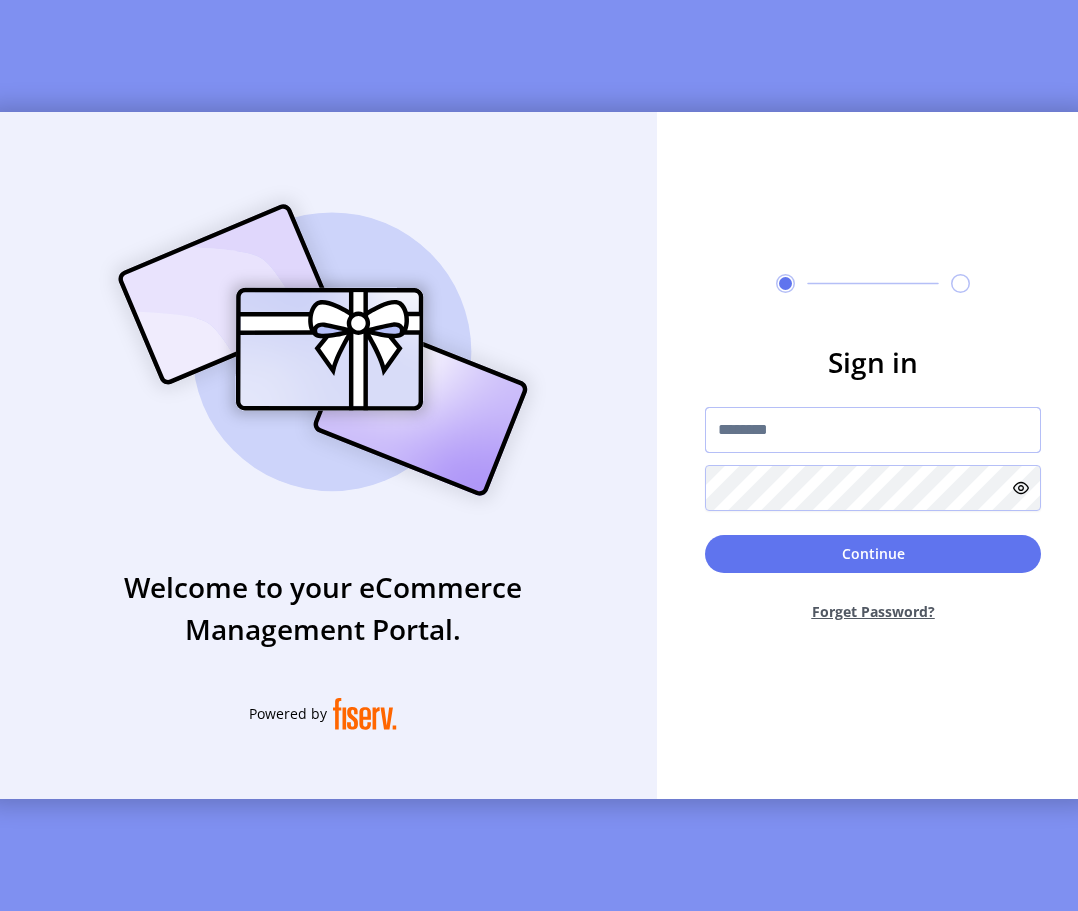 click at bounding box center [873, 430] 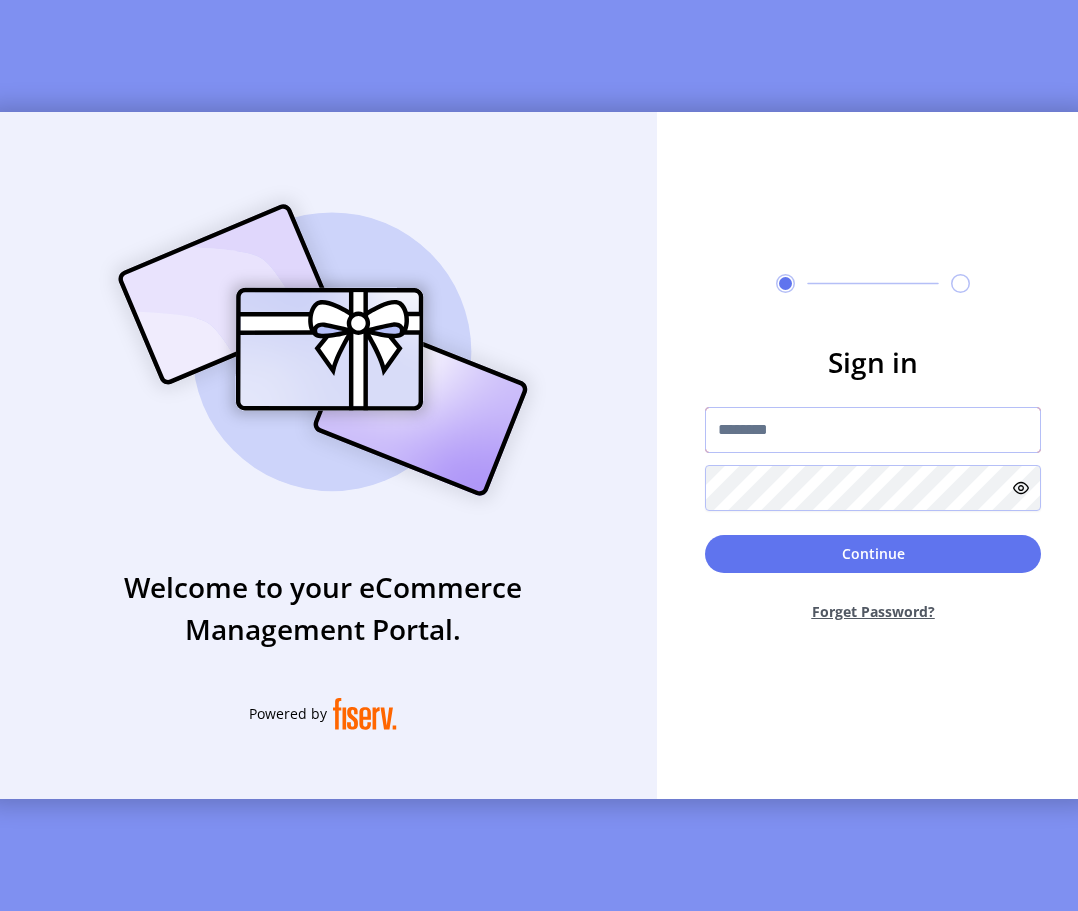 type on "**********" 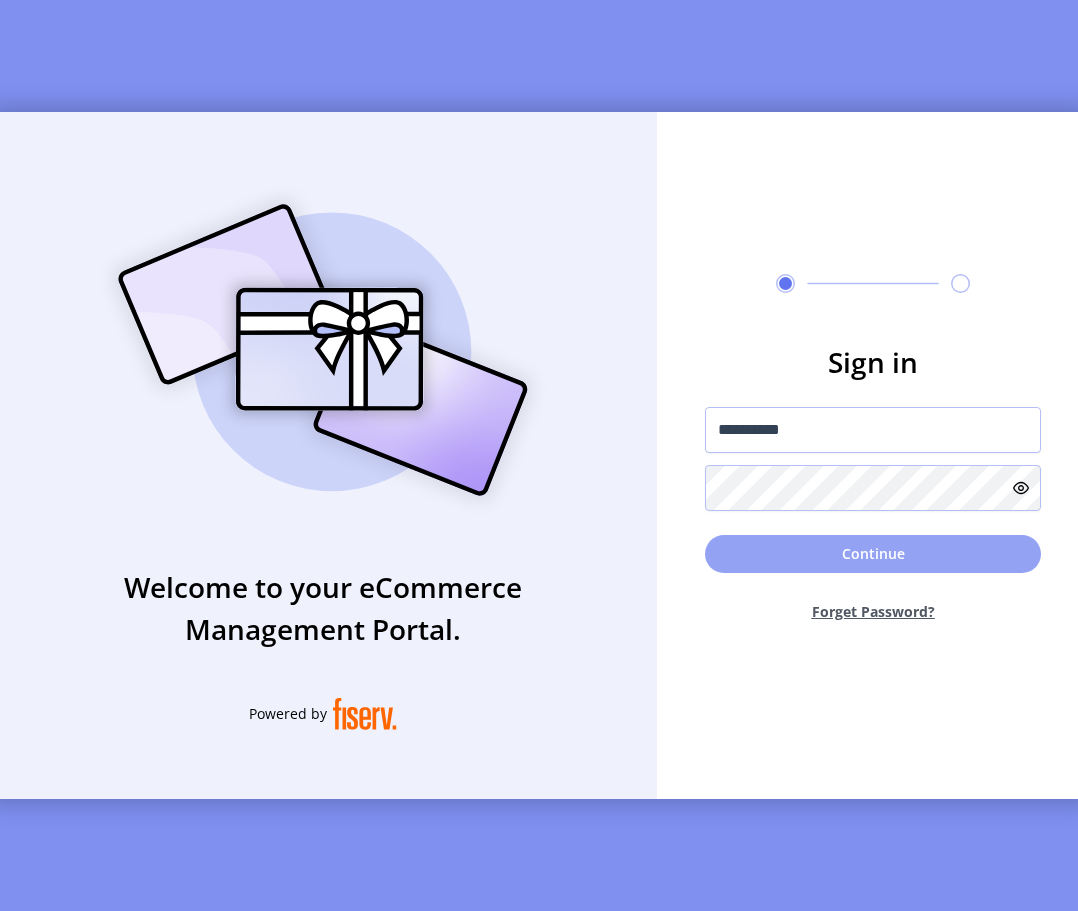 click on "Continue" 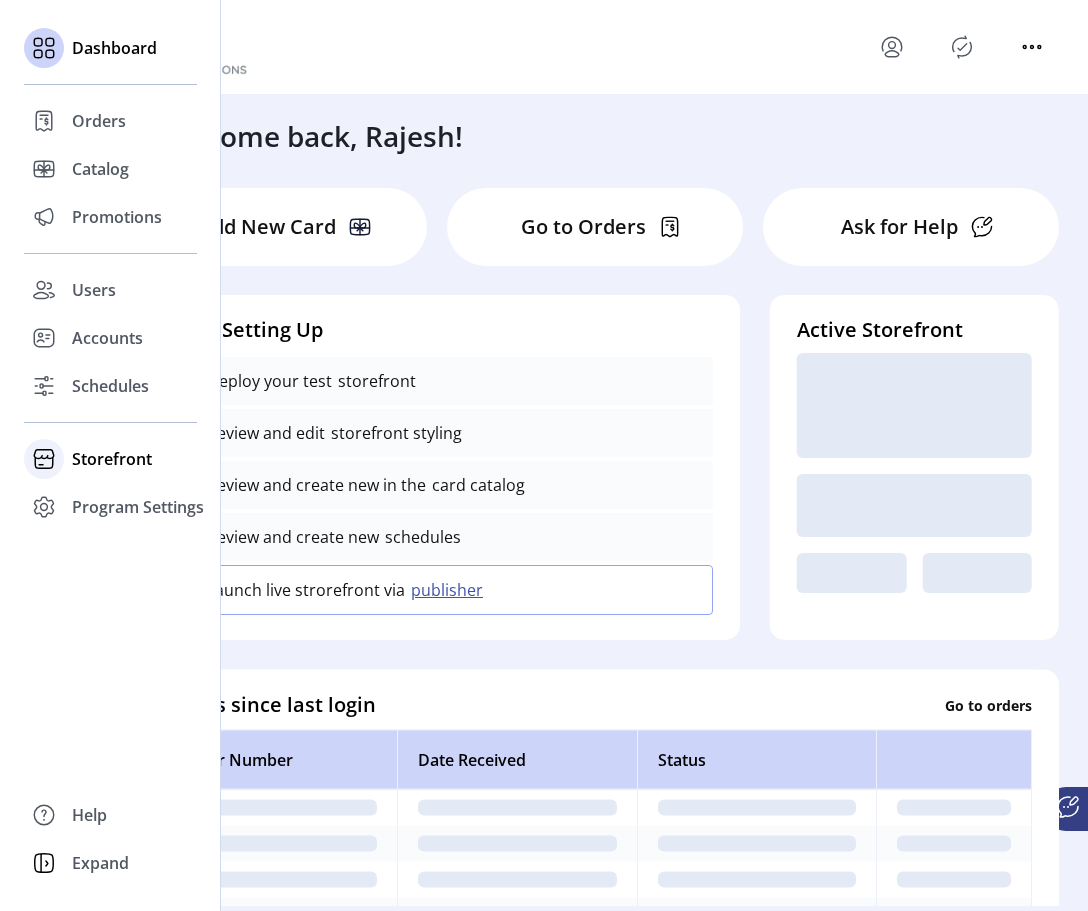 click on "Storefront" 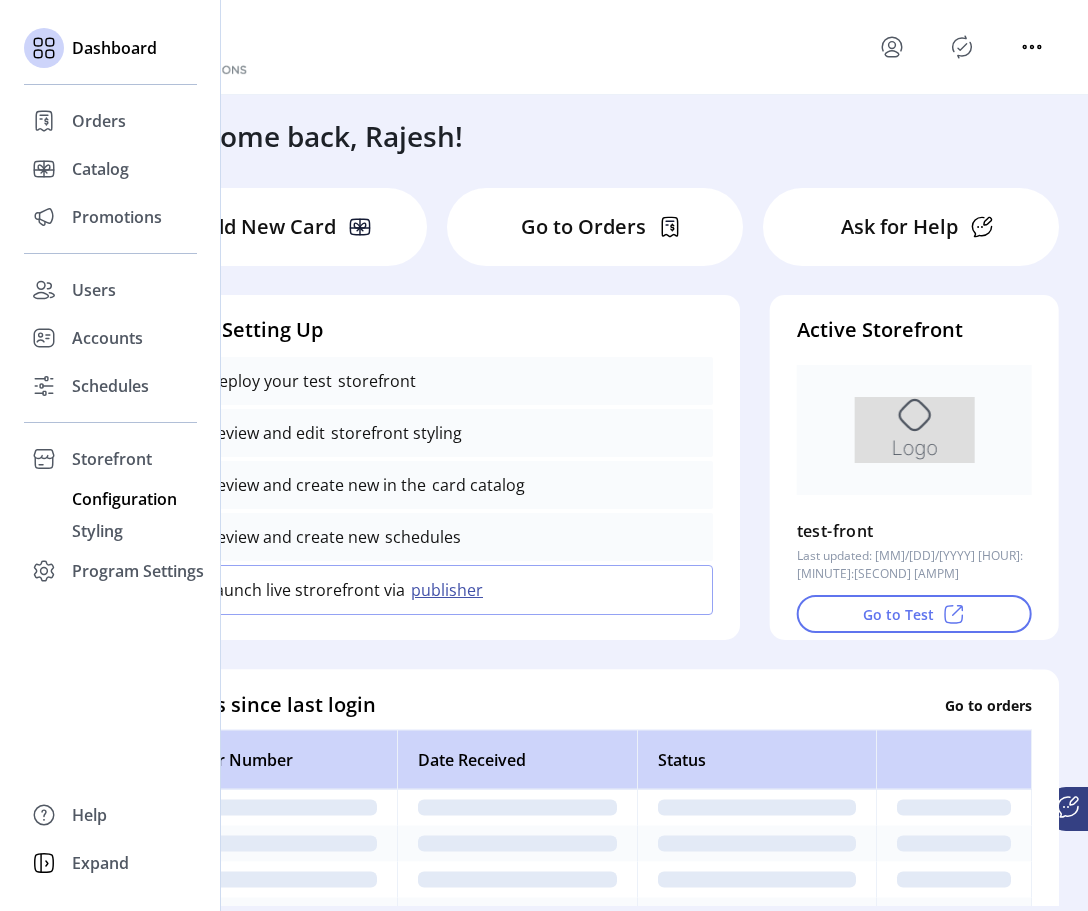 click on "Configuration" 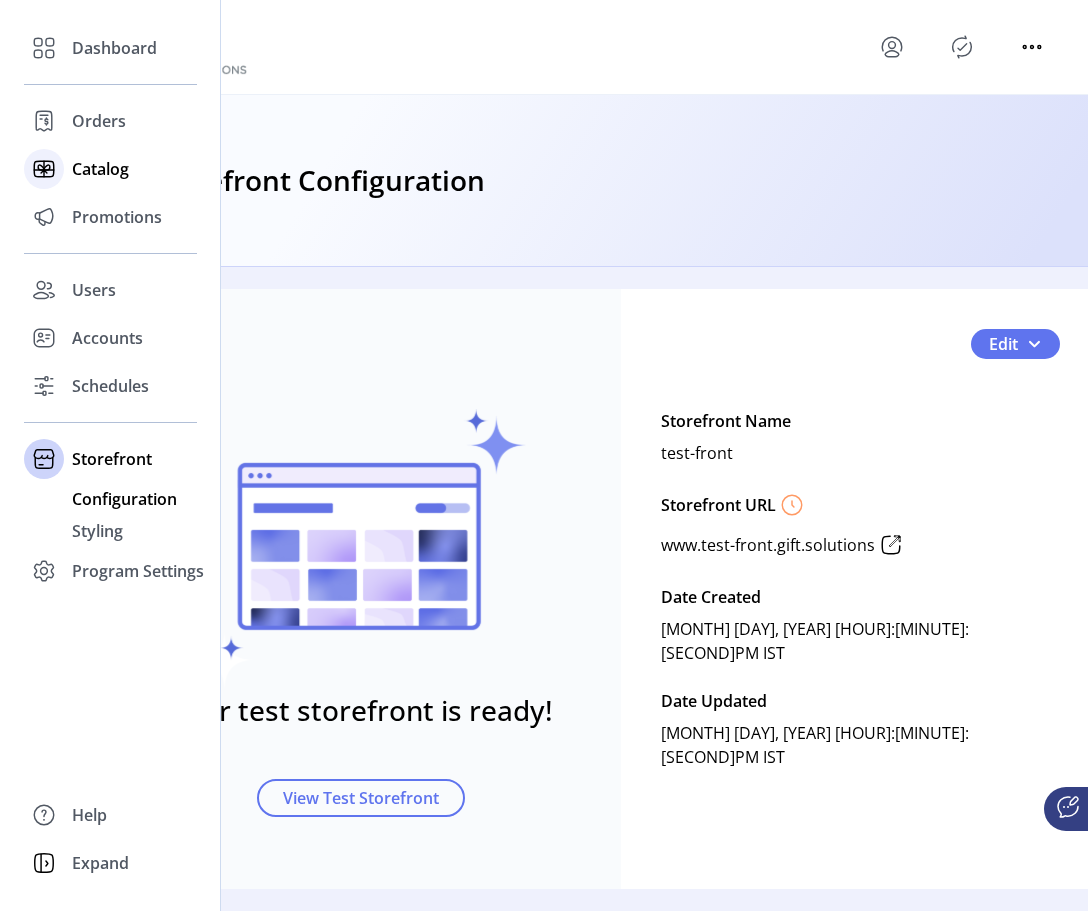 click on "Catalog" 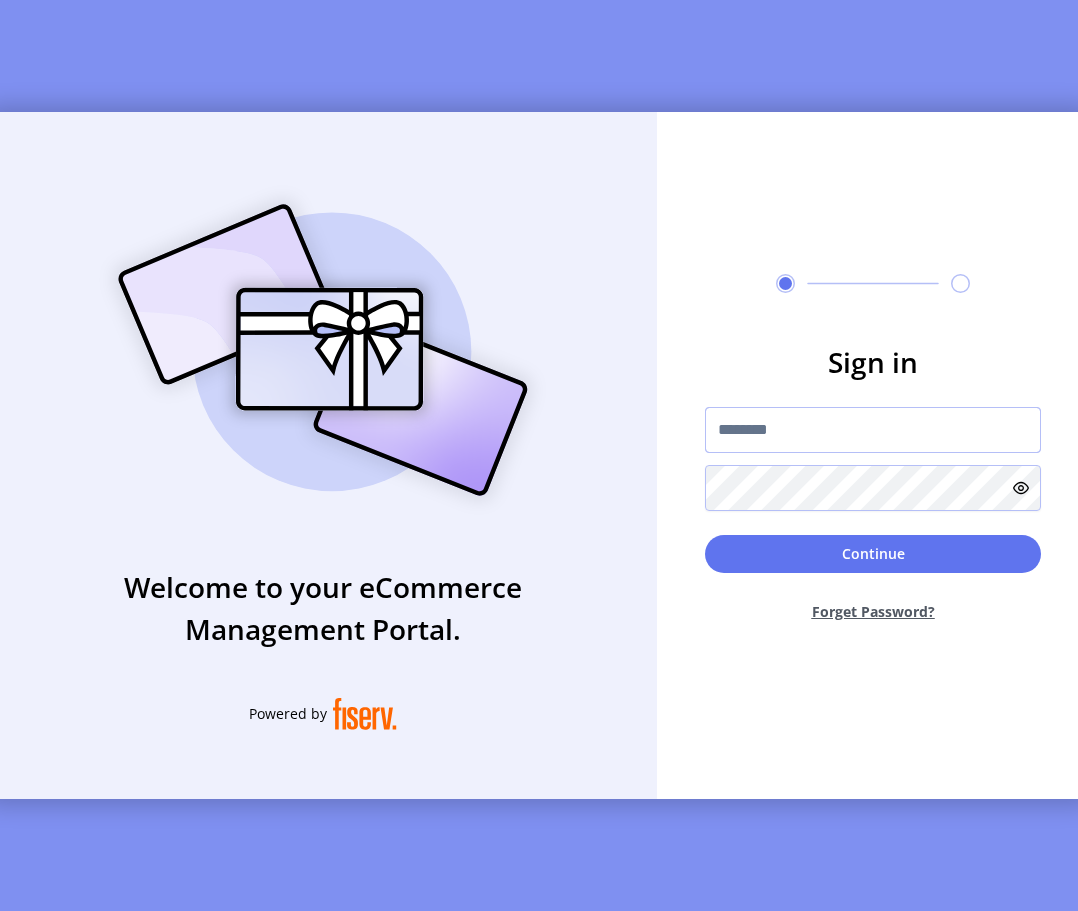 click at bounding box center (873, 430) 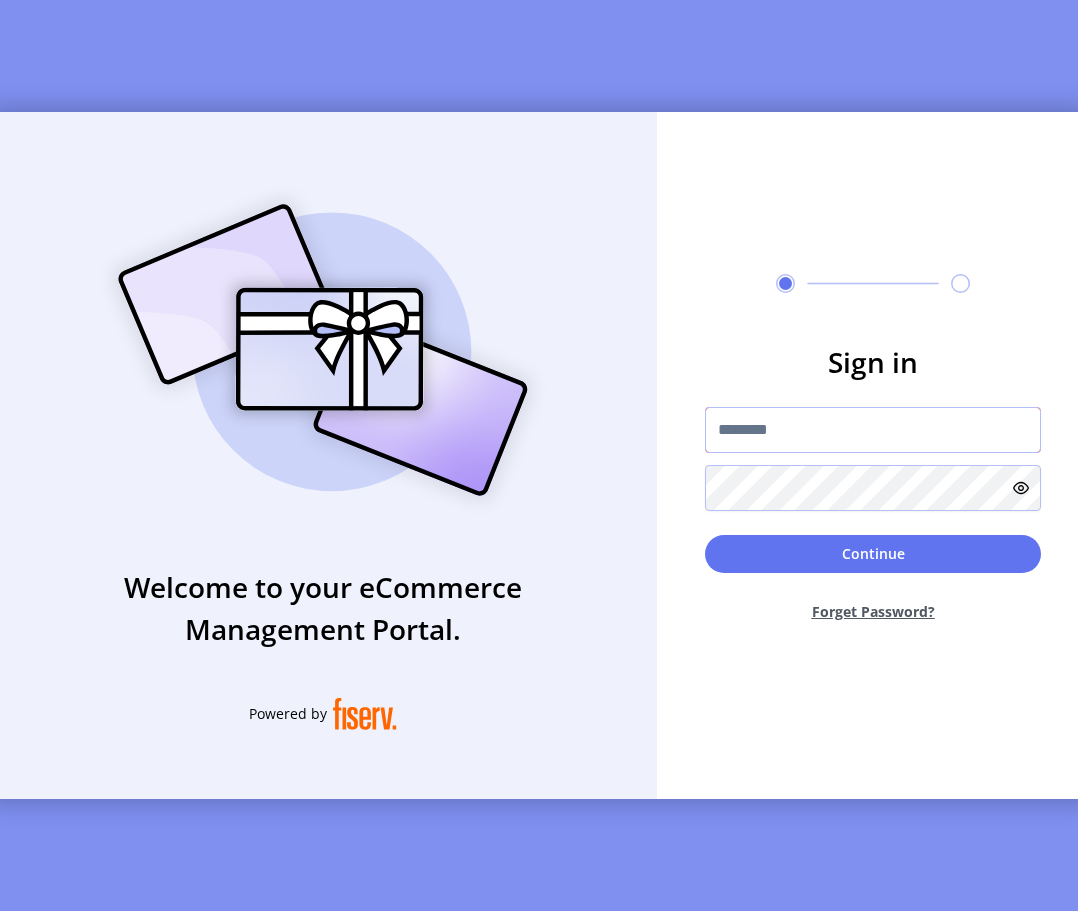 type on "**********" 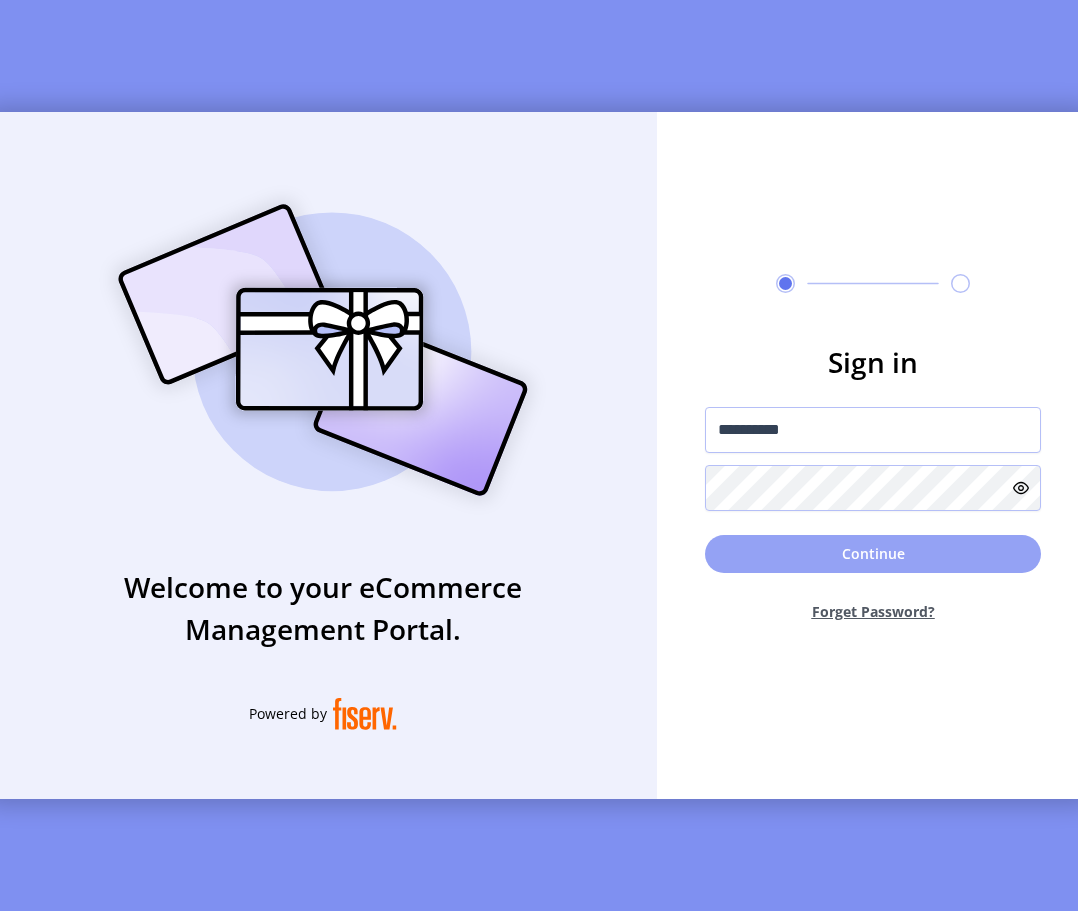 click on "Continue" 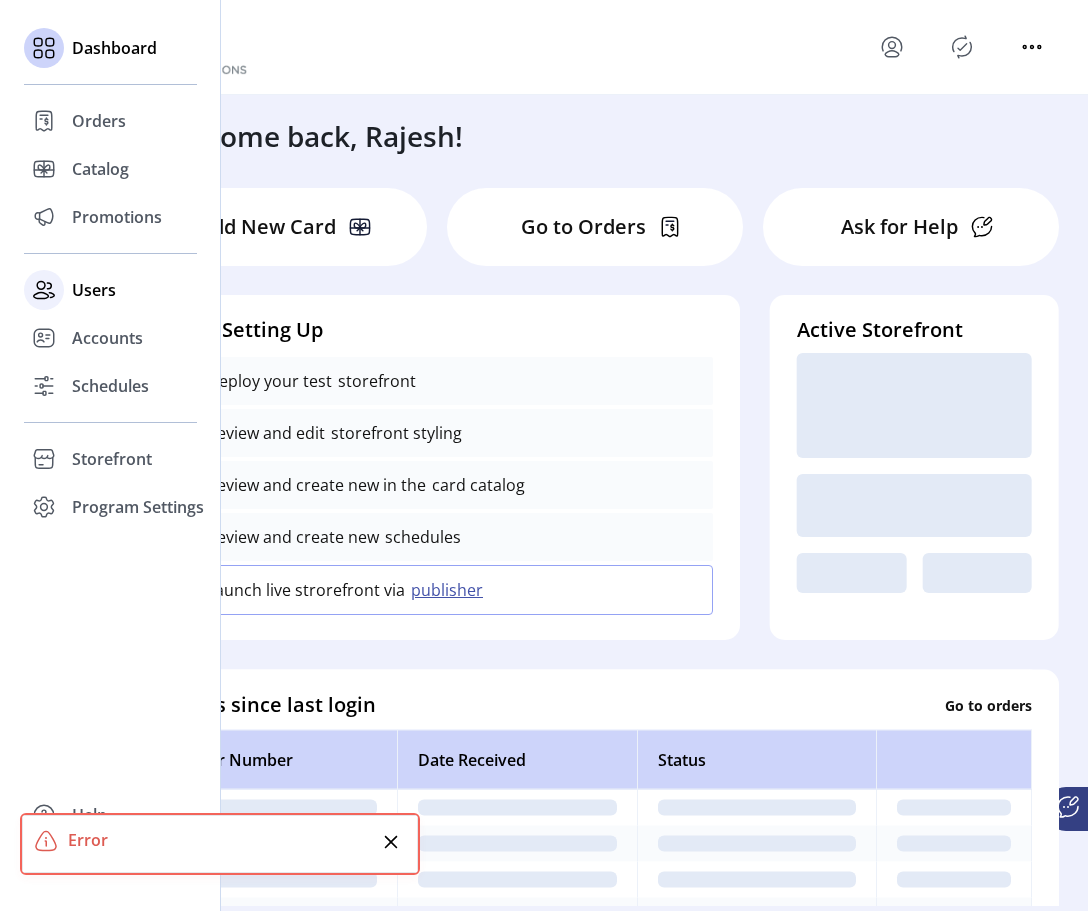 click on "Users" 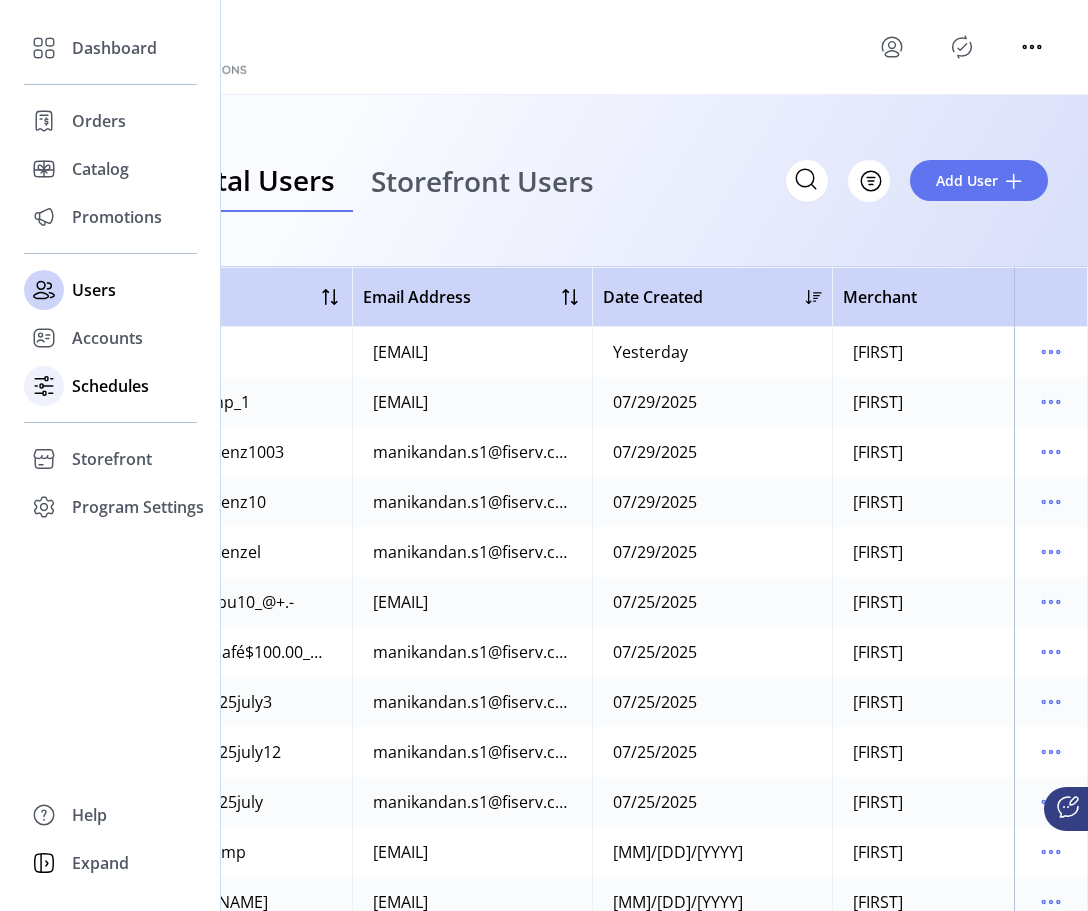 click on "Schedules" 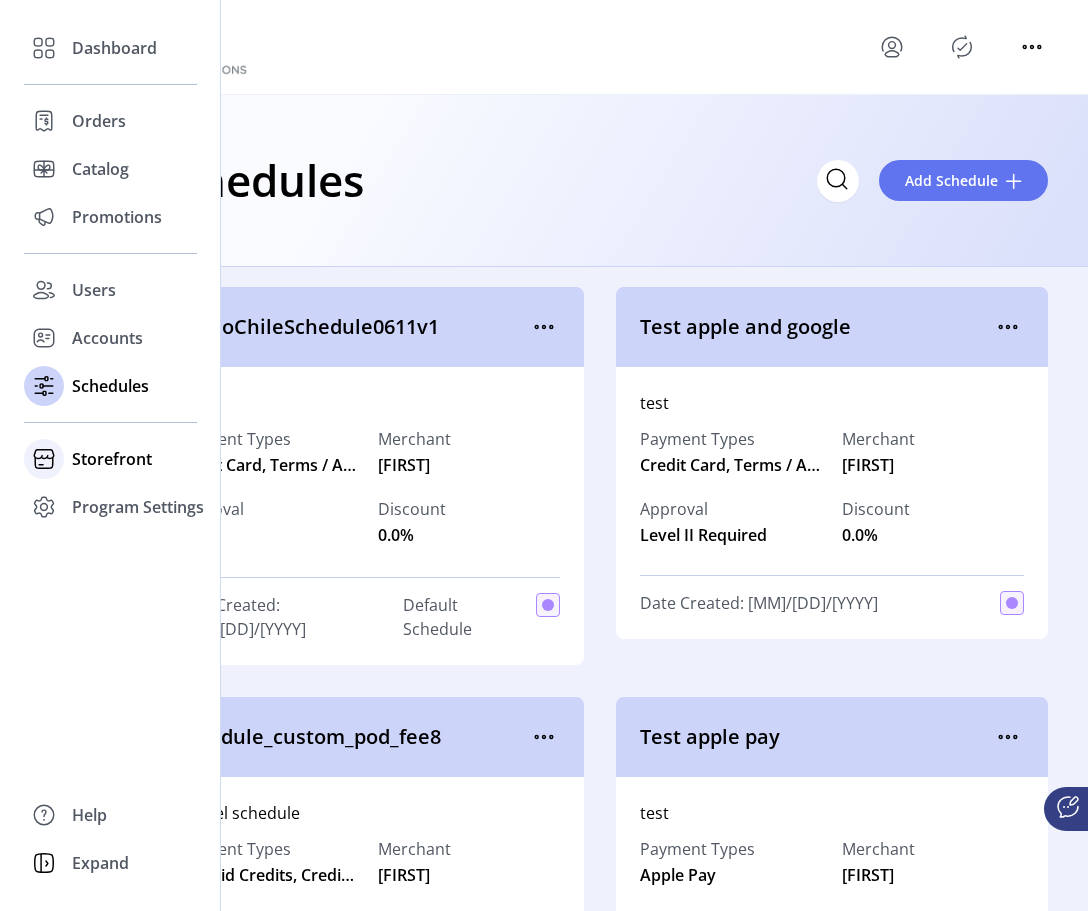 click on "Storefront" 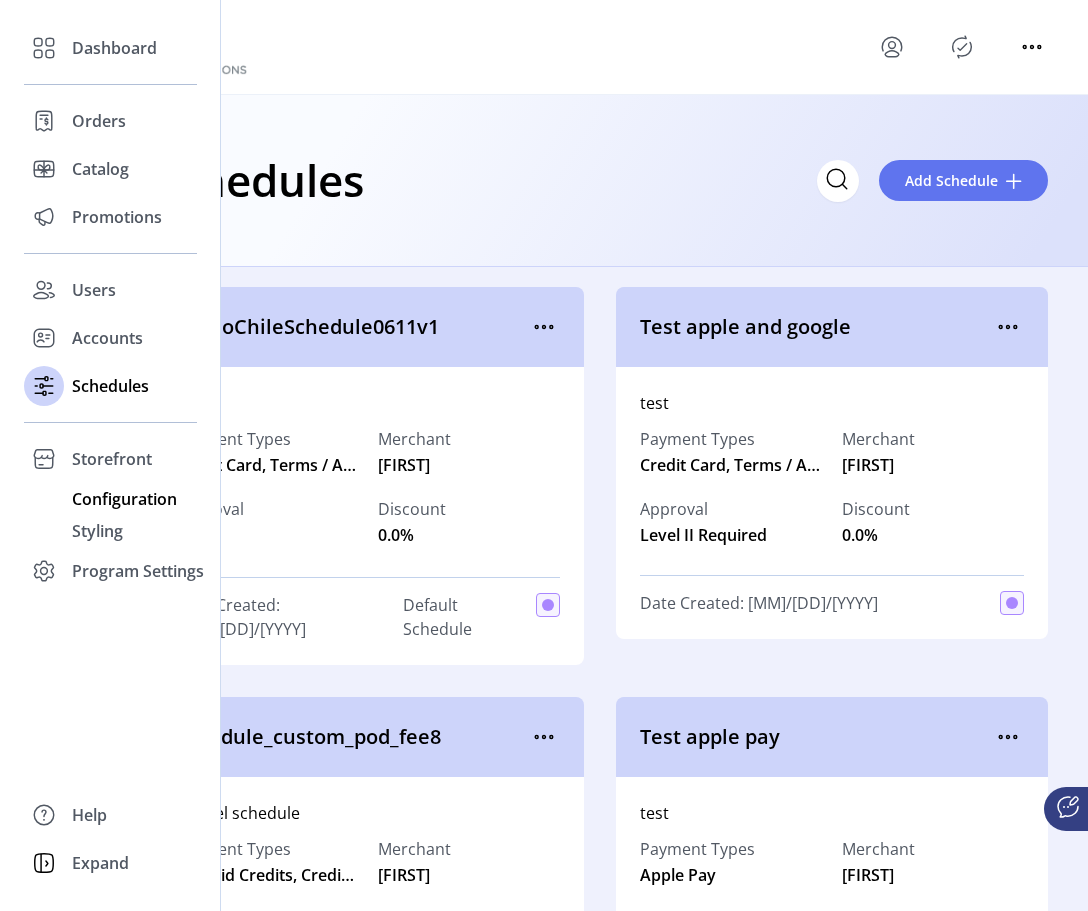click on "Configuration" 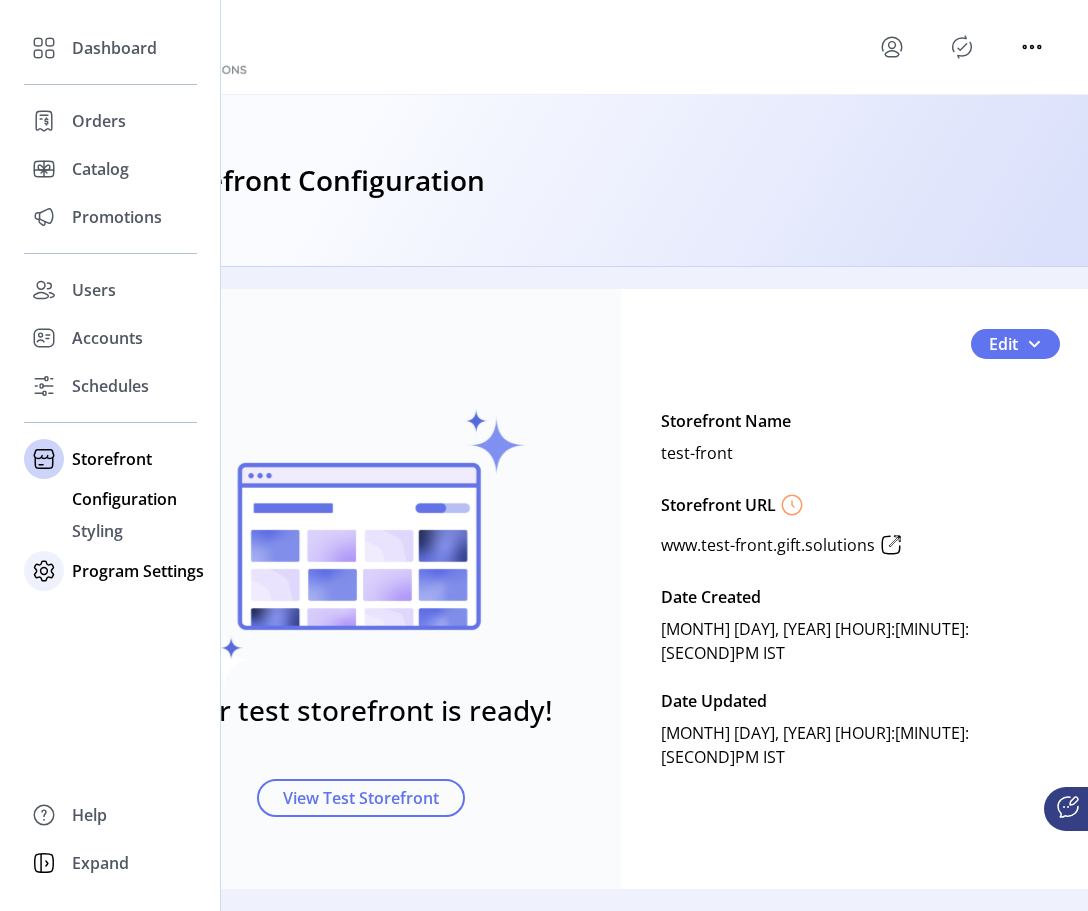 click on "Program Settings" 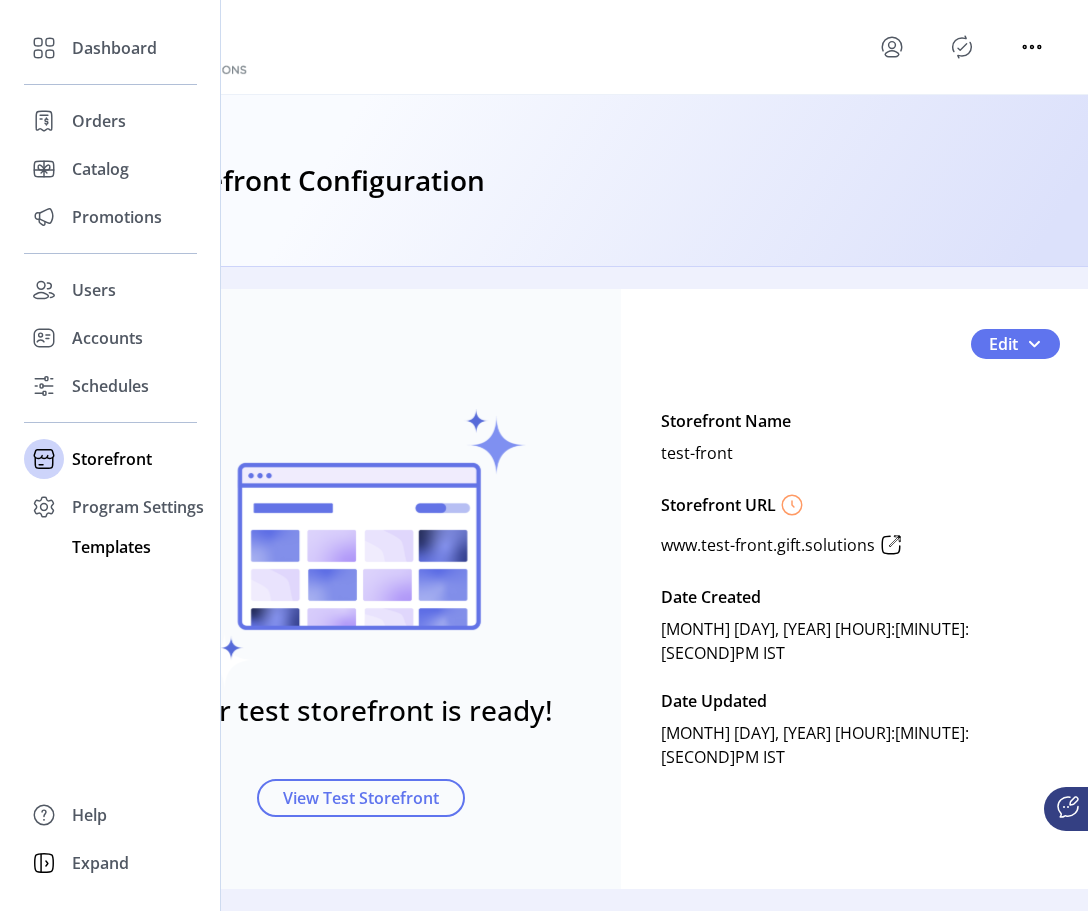 click on "Templates" 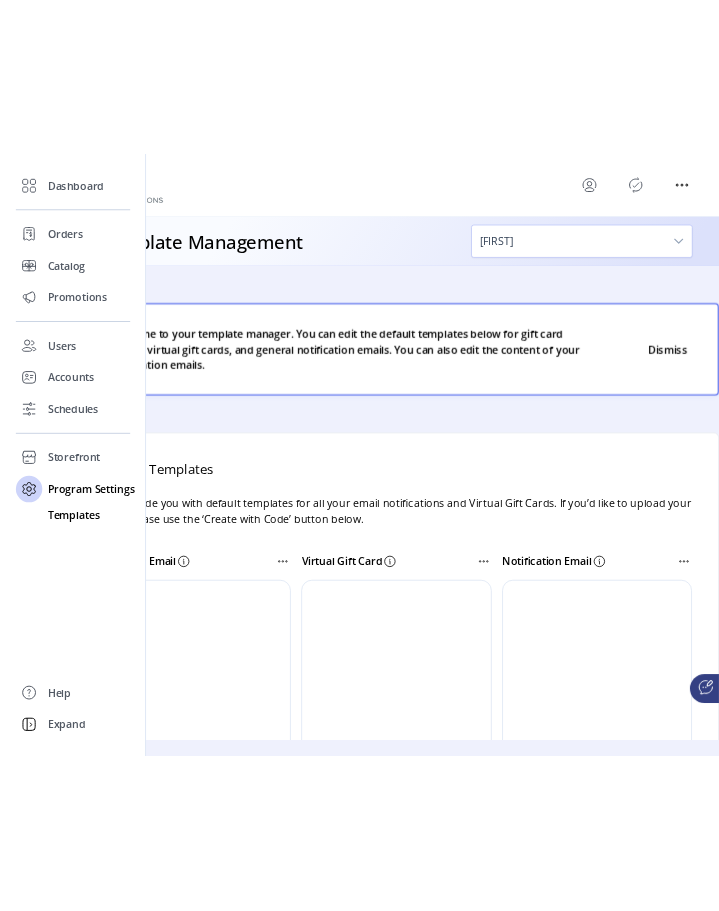 scroll, scrollTop: 0, scrollLeft: 0, axis: both 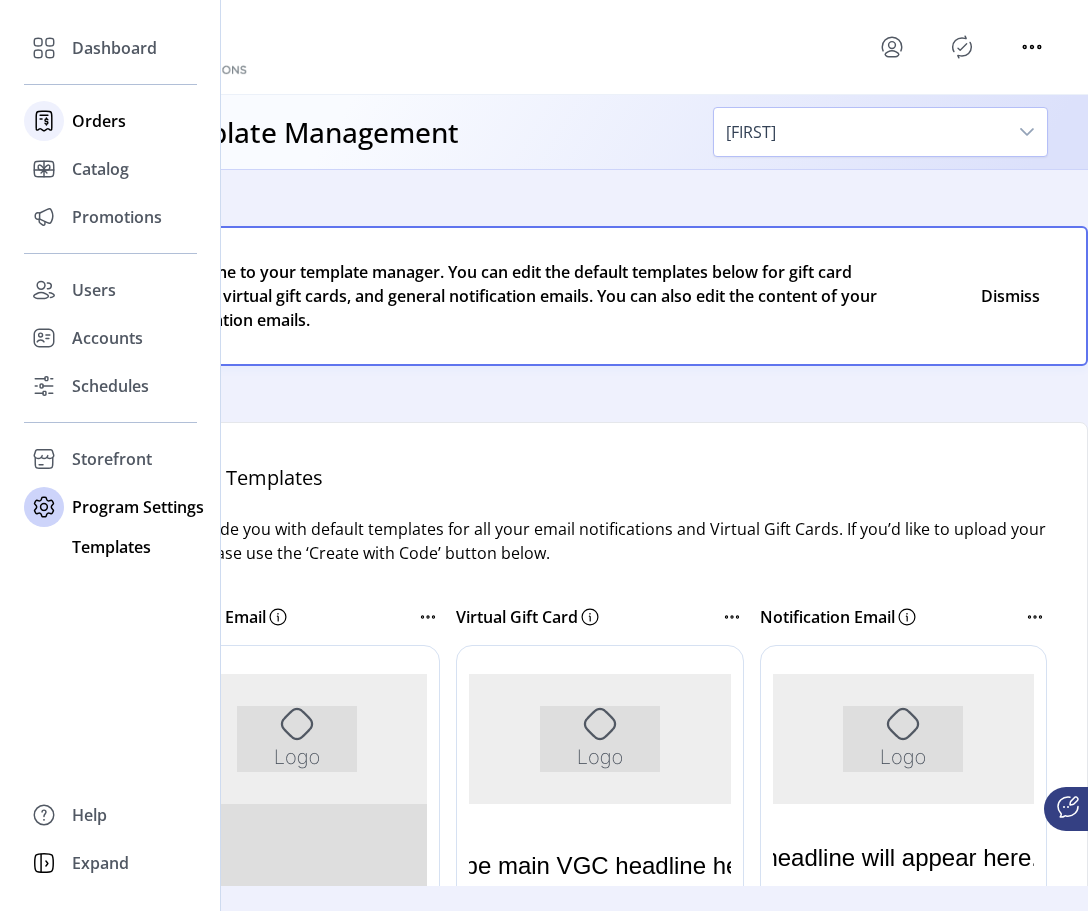 click on "Orders" 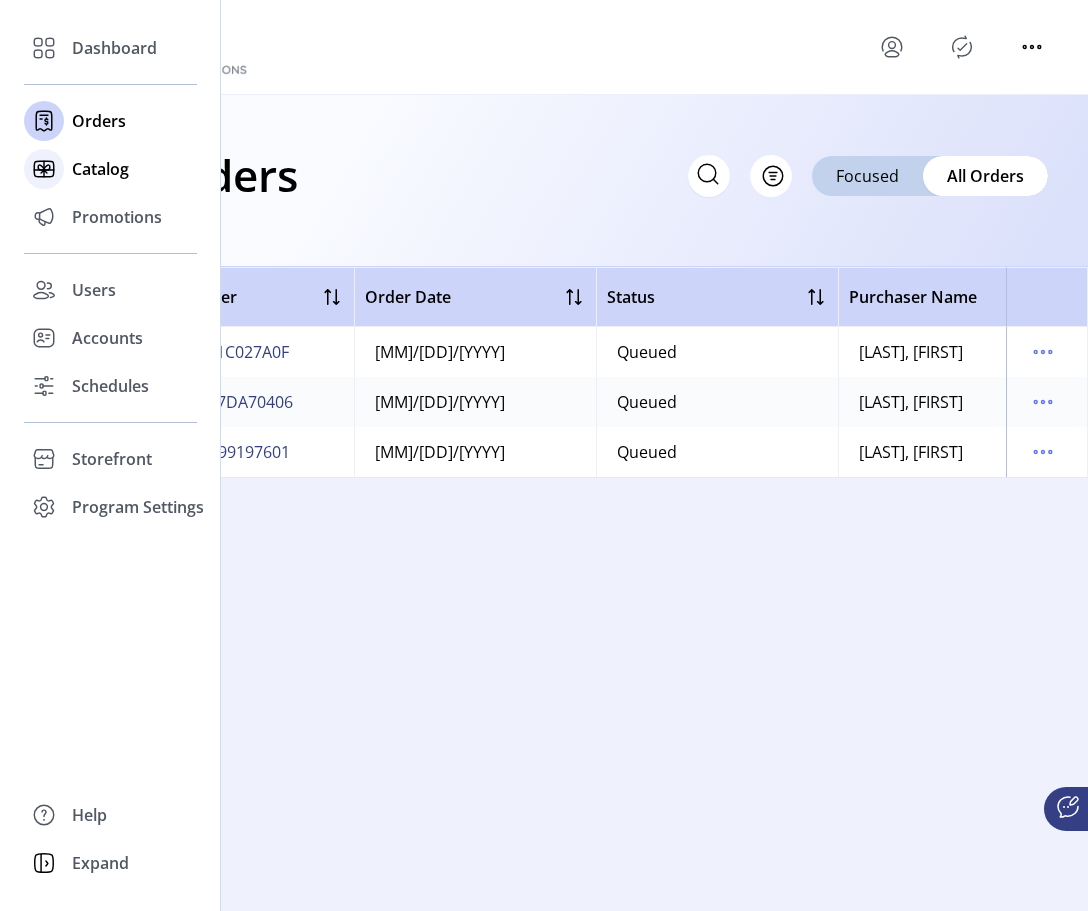 click on "Catalog" 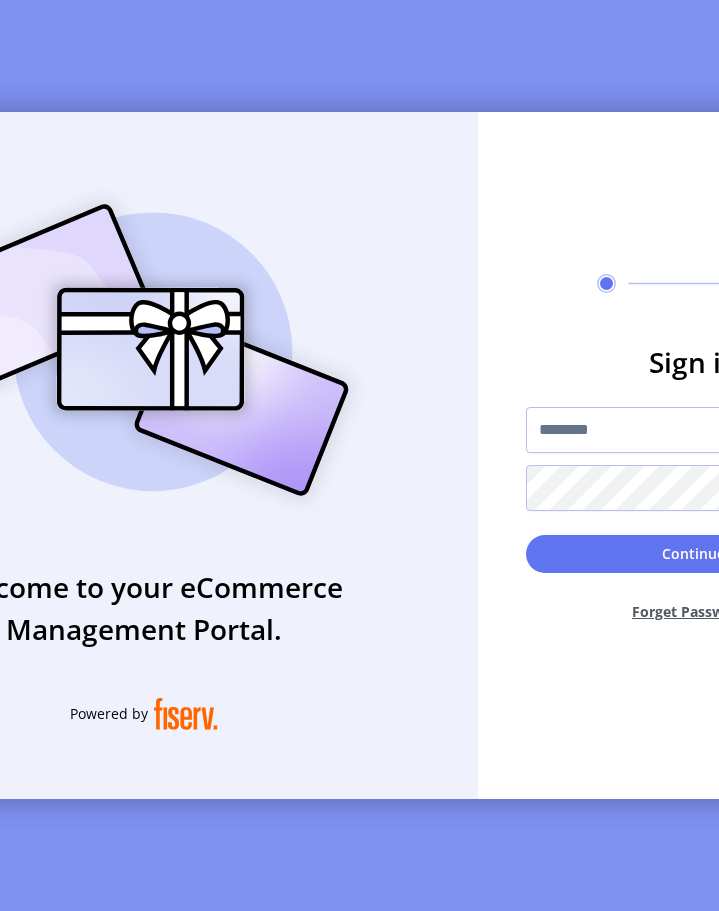 click on "Sign in" 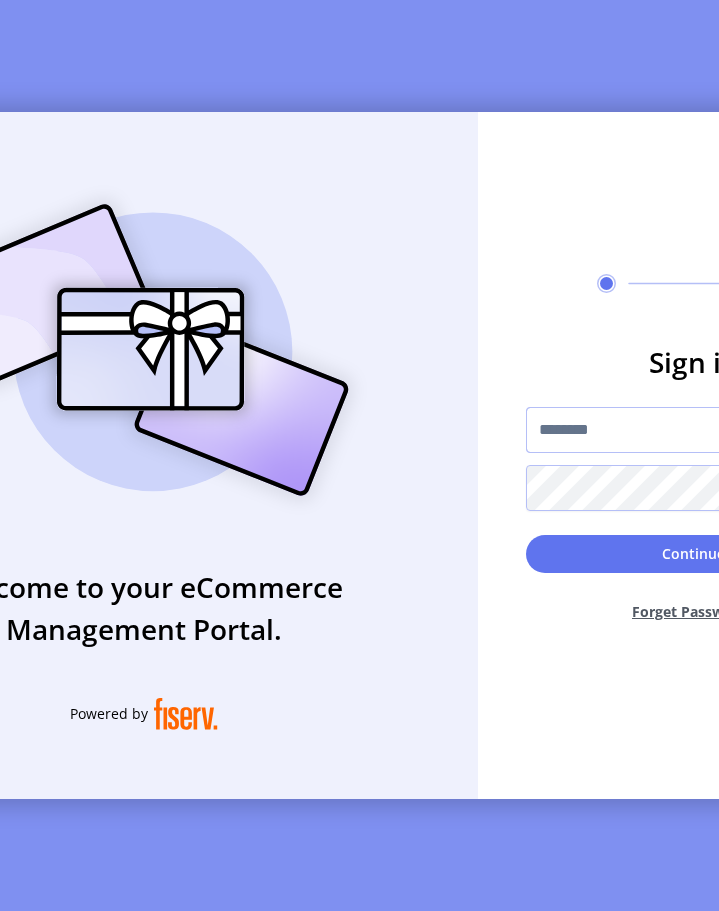 click at bounding box center (694, 430) 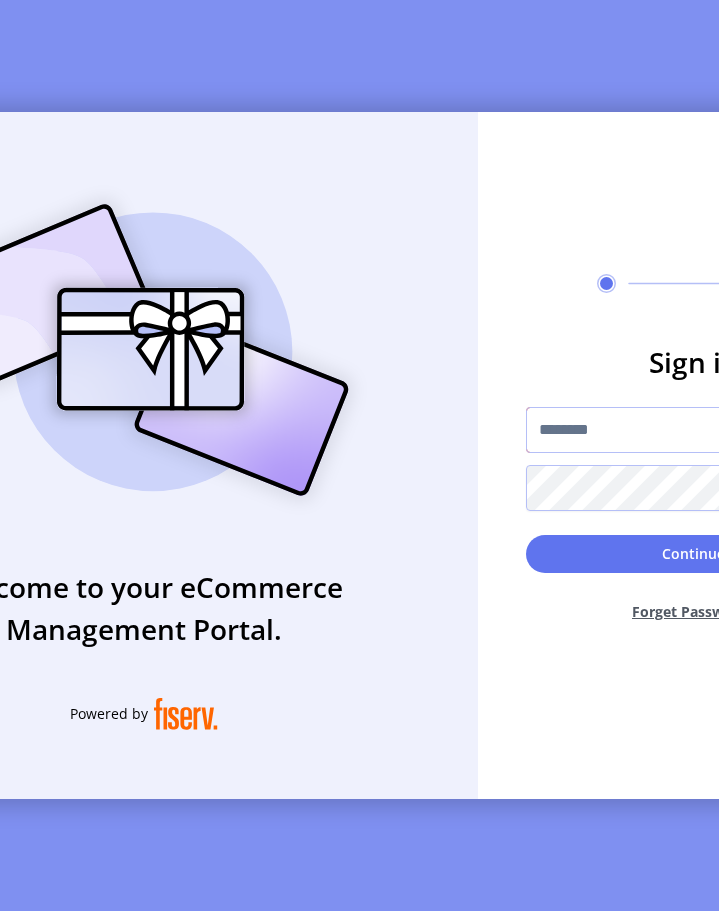 type on "**********" 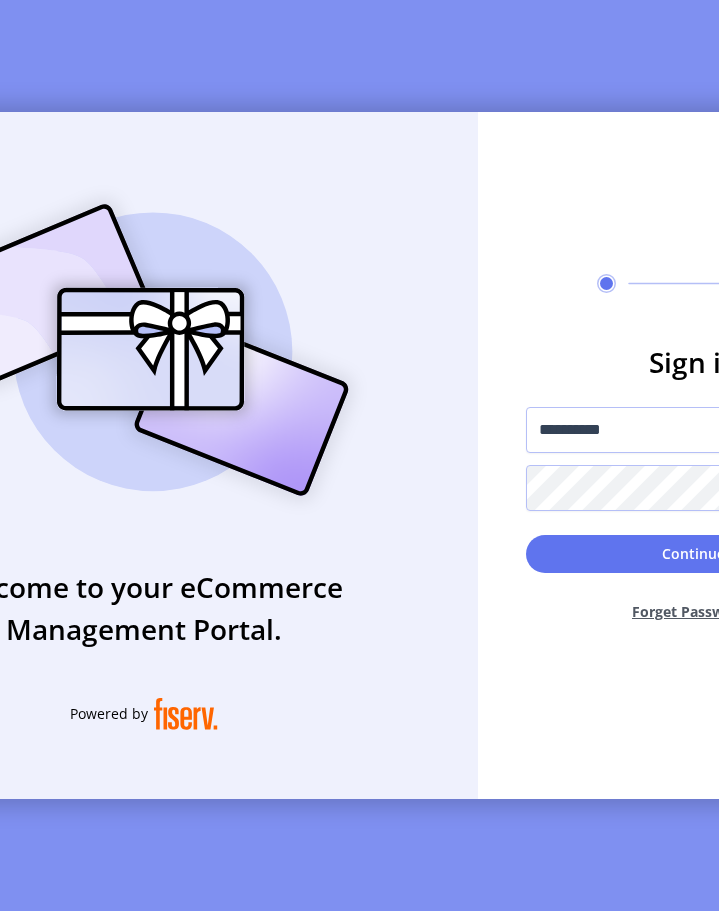 click on "Continue  Forget Password?" 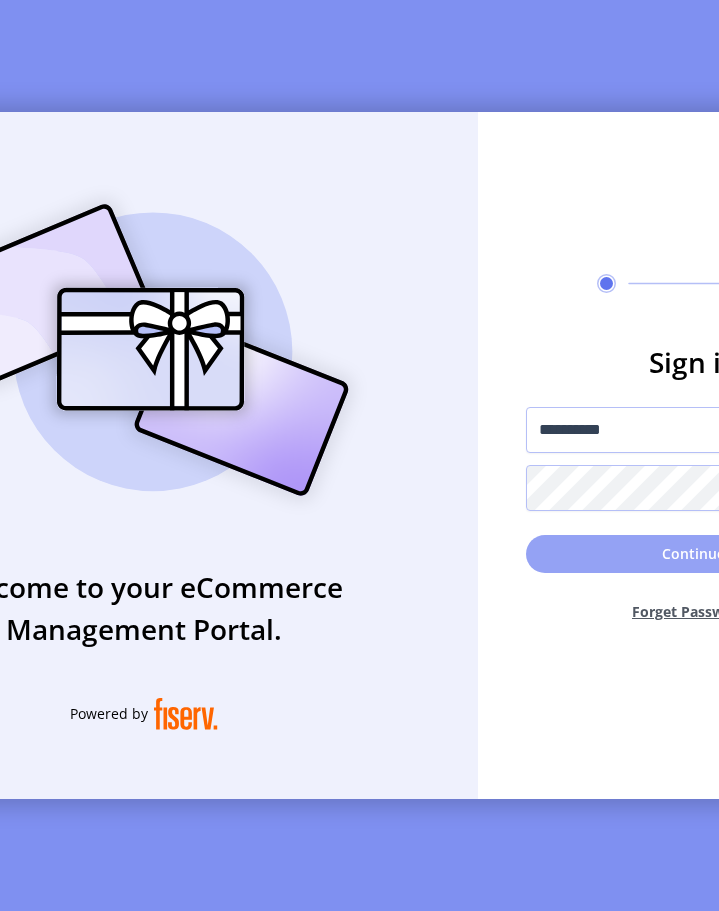 click on "Continue" 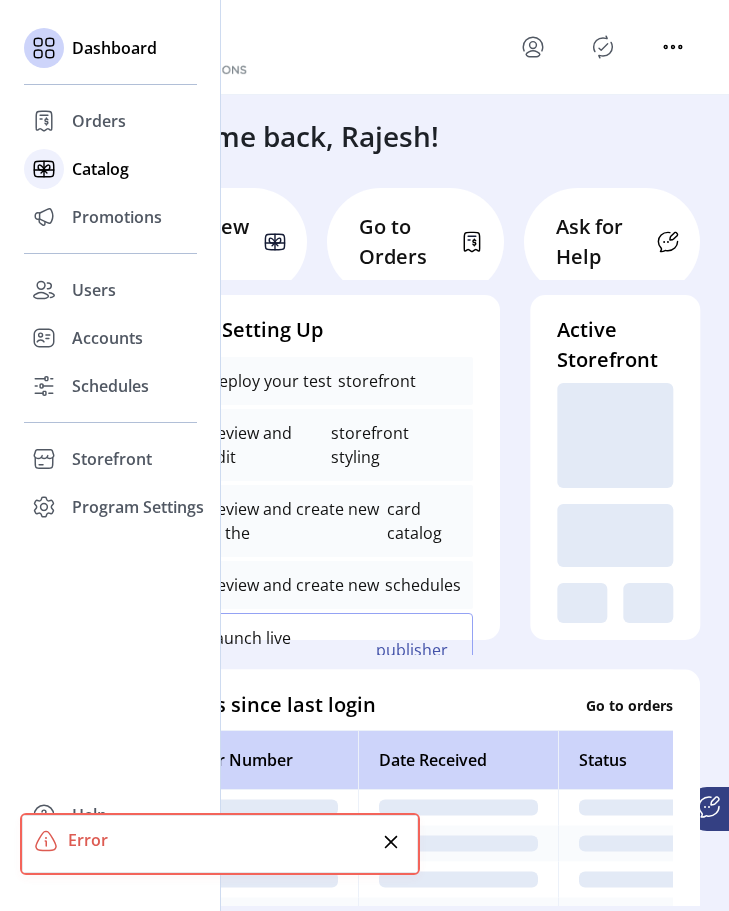 click on "Catalog" 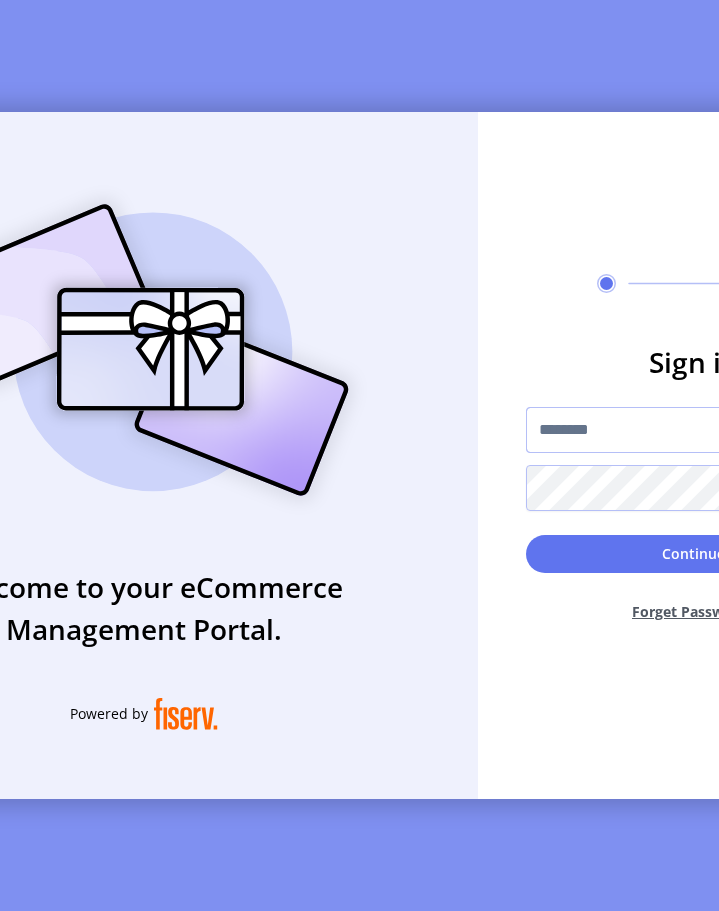 click at bounding box center [694, 430] 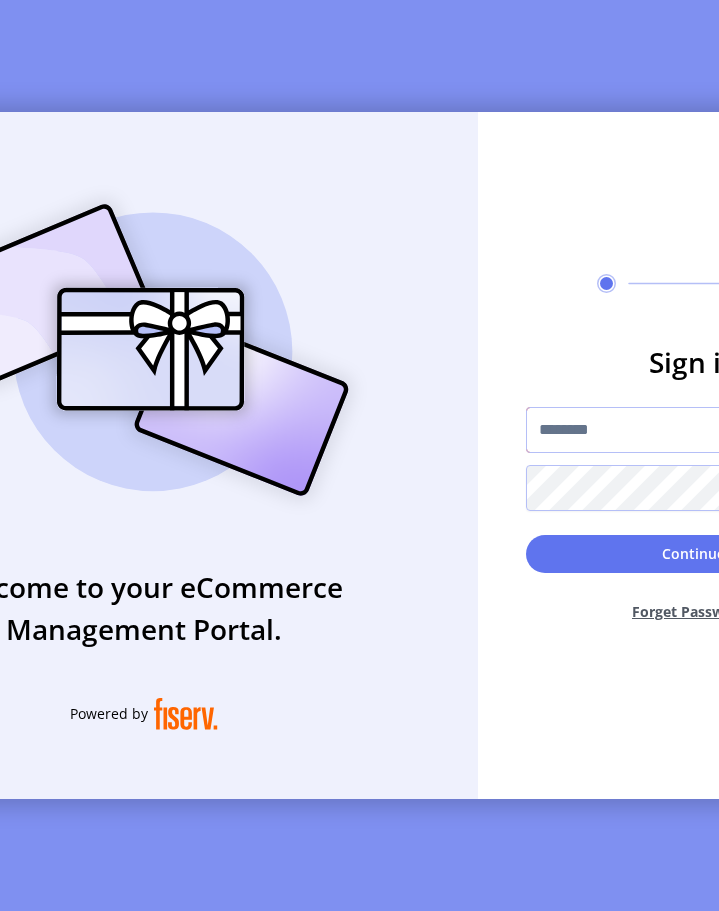 type on "**********" 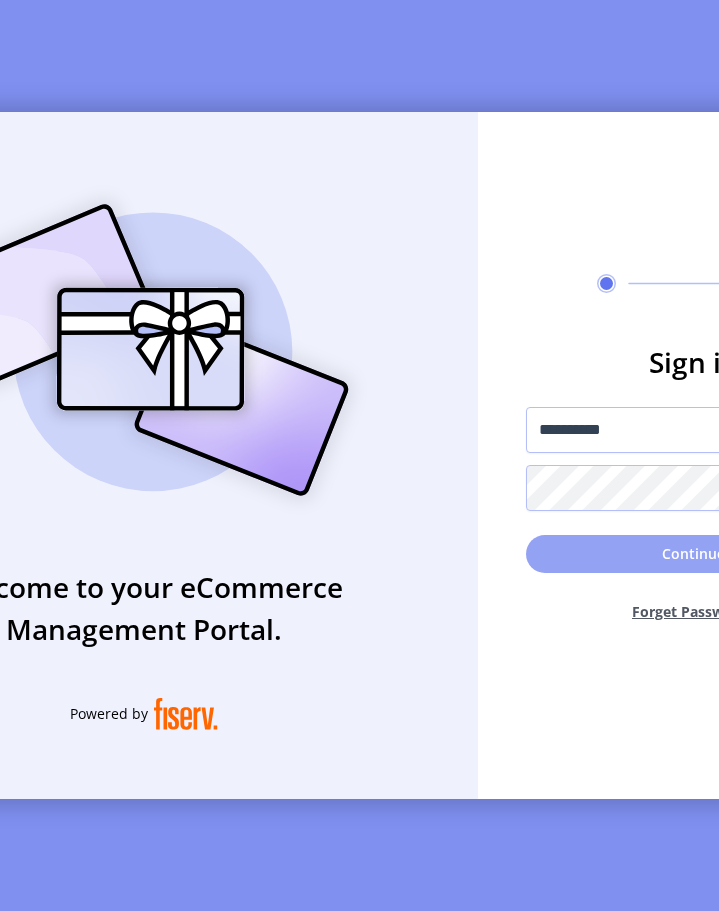 click on "Continue" 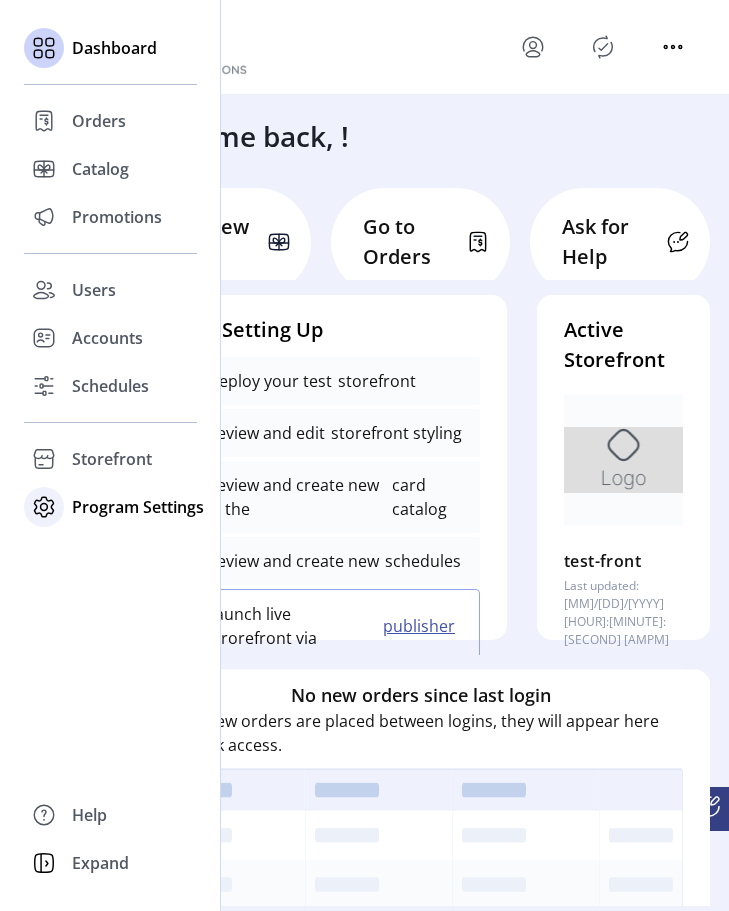 click on "Program Settings" 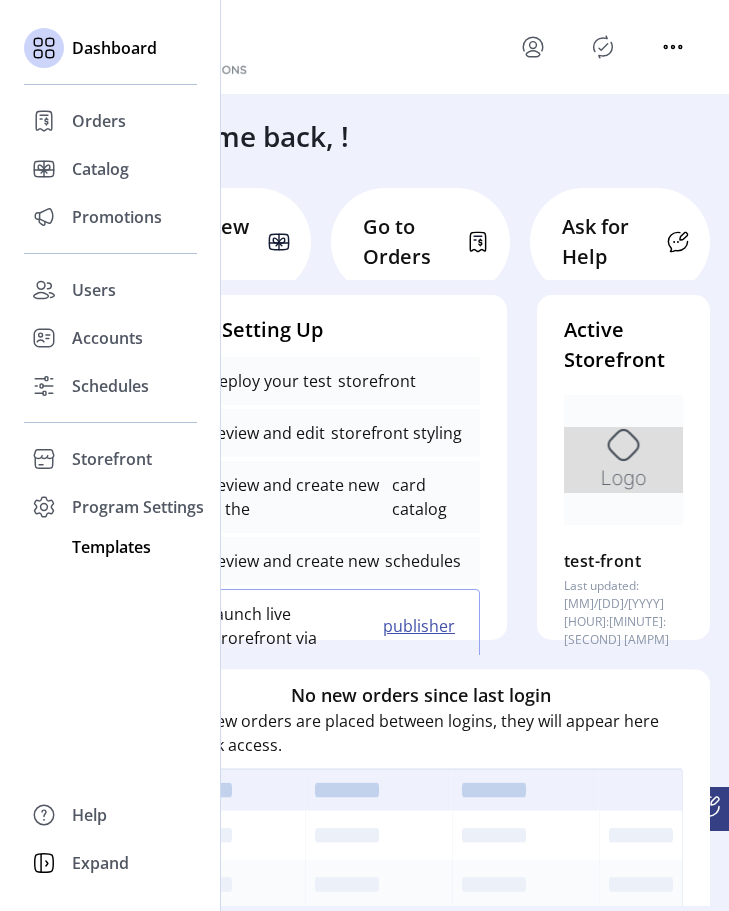 click on "Templates" 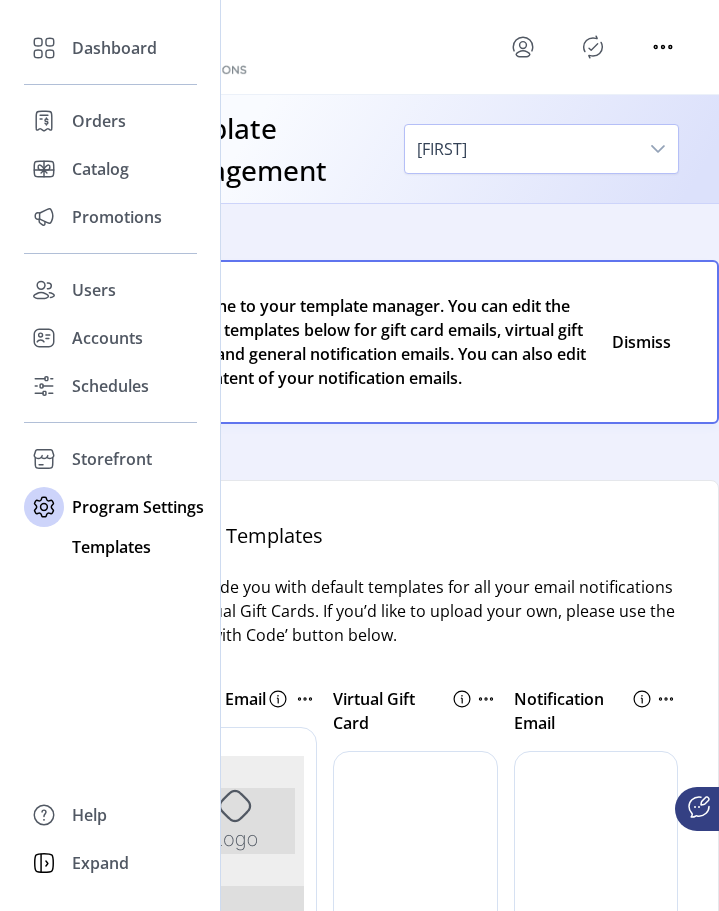 scroll, scrollTop: 0, scrollLeft: 0, axis: both 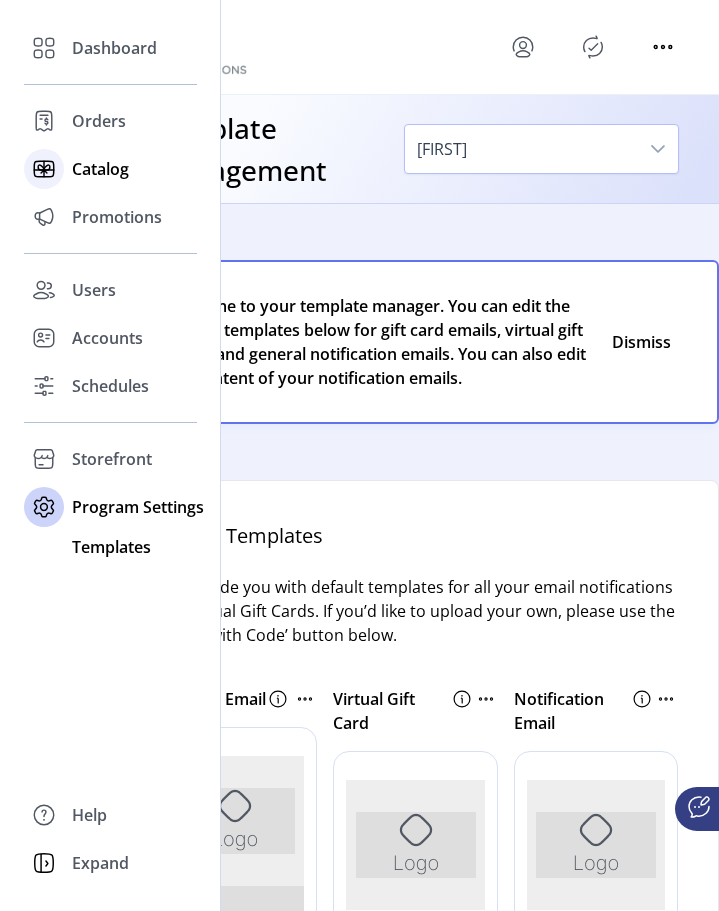 click on "Catalog" 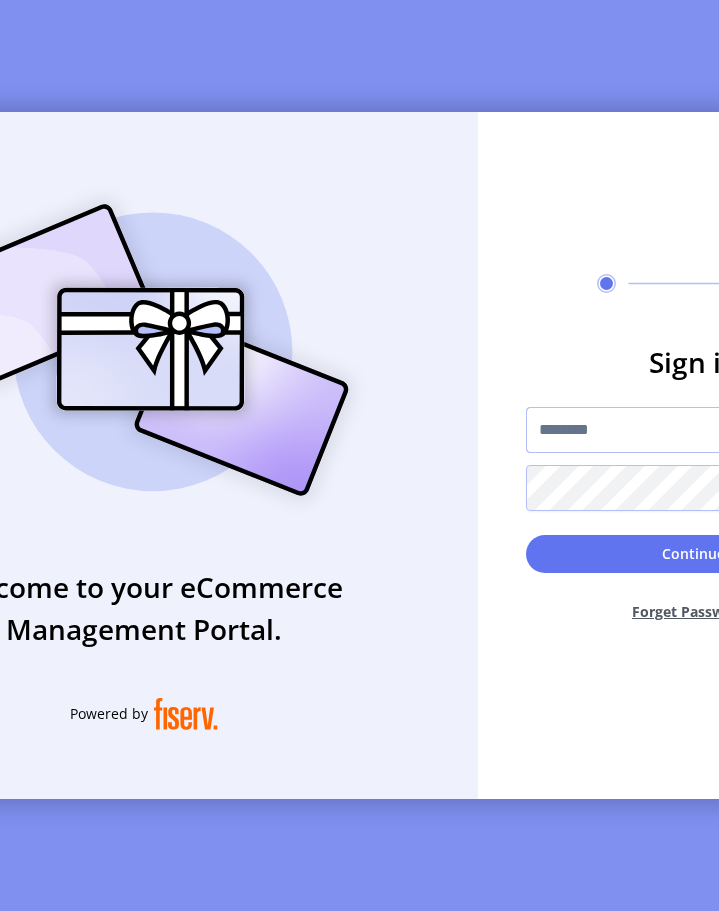 click at bounding box center [694, 430] 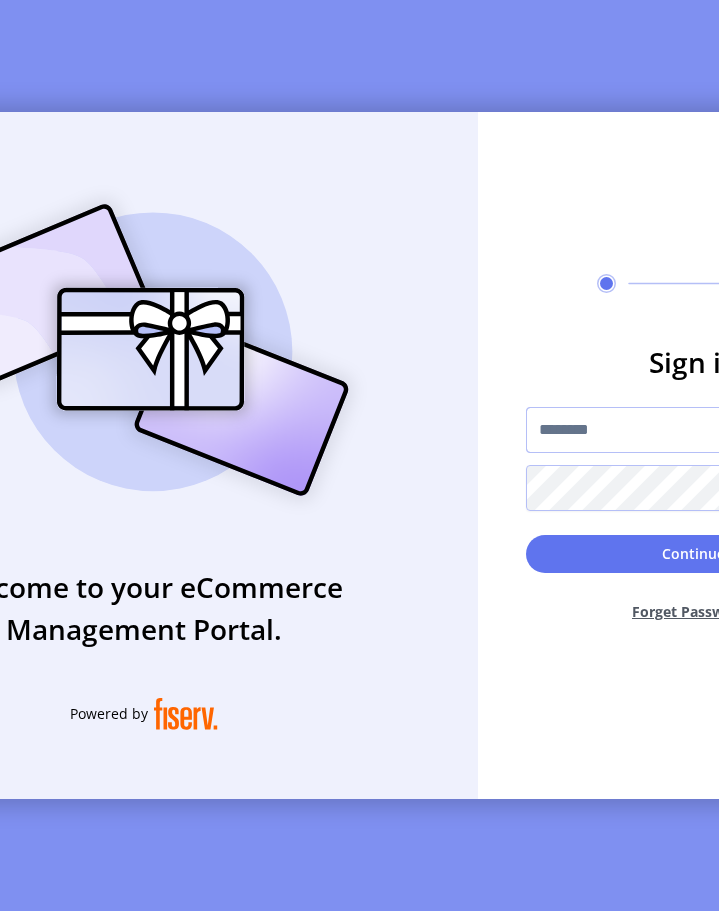 type on "**********" 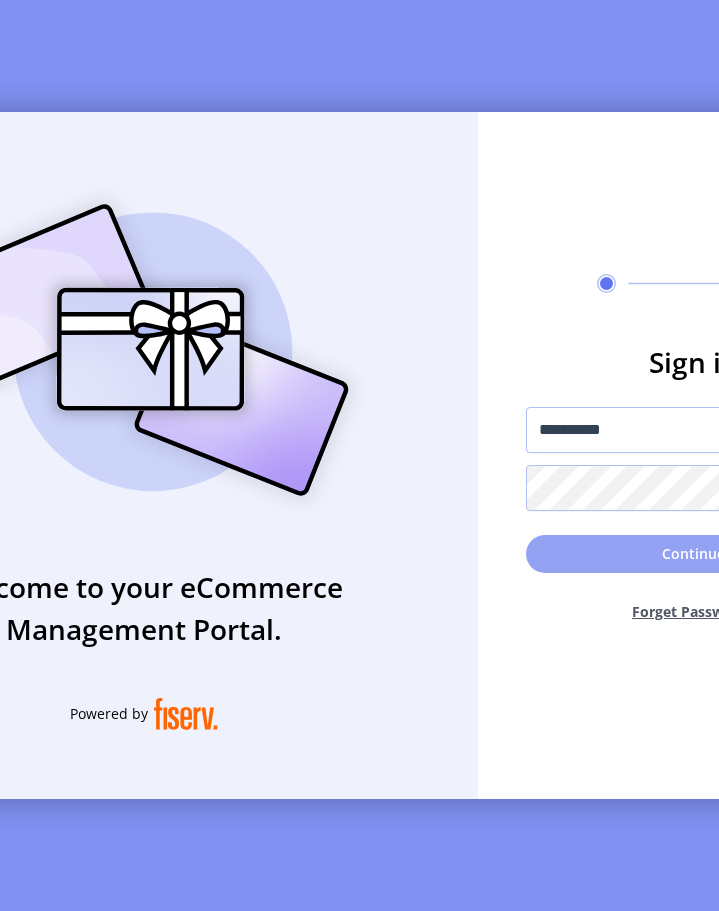 click on "Continue" 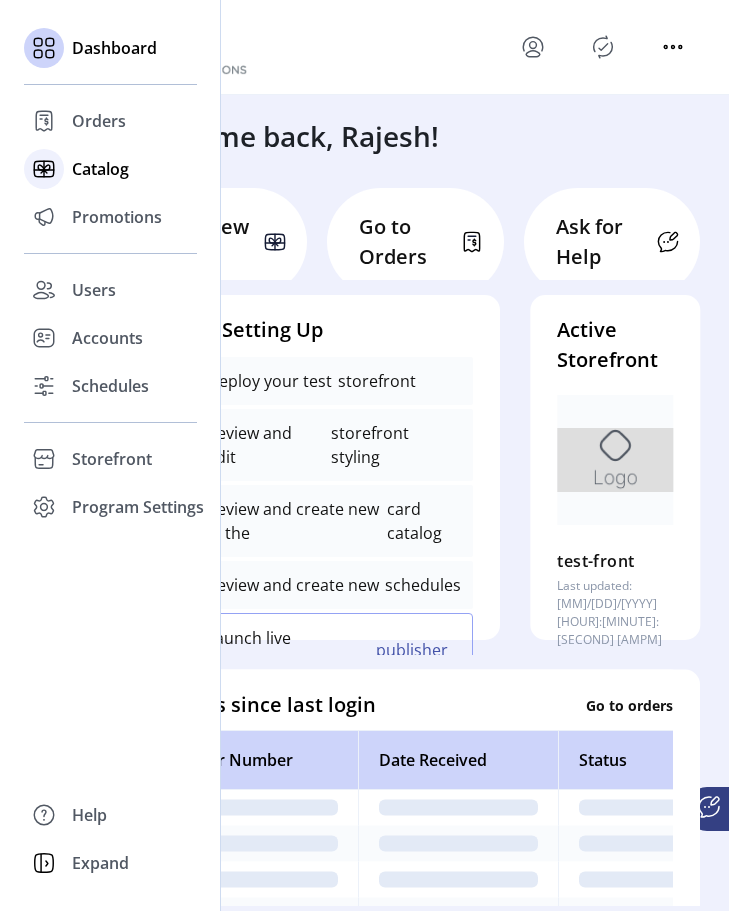 click on "Catalog" 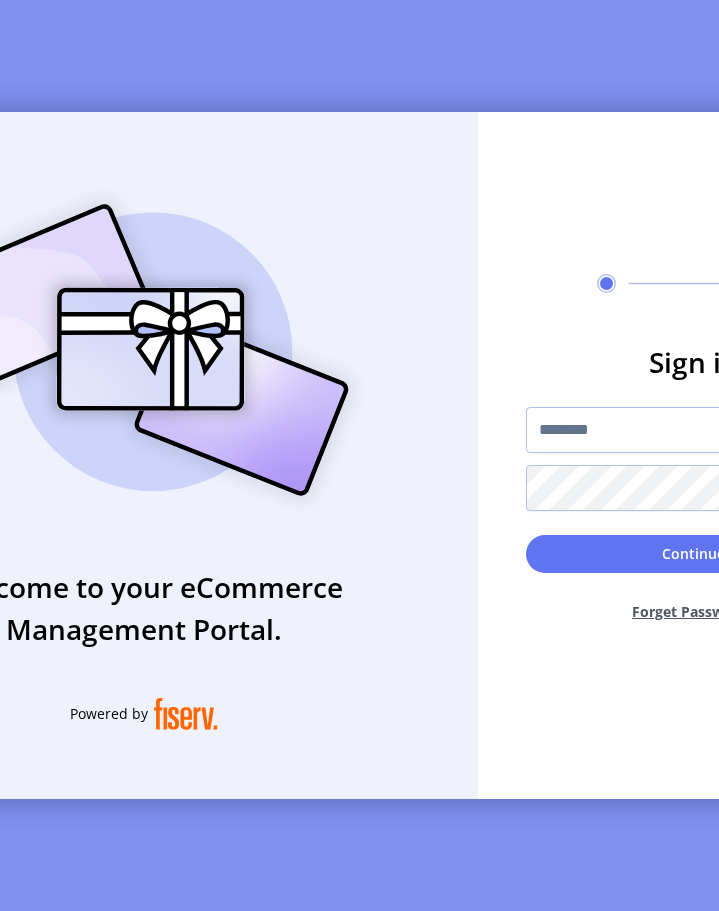 click on "Sign in  Continue  Forget Password?" 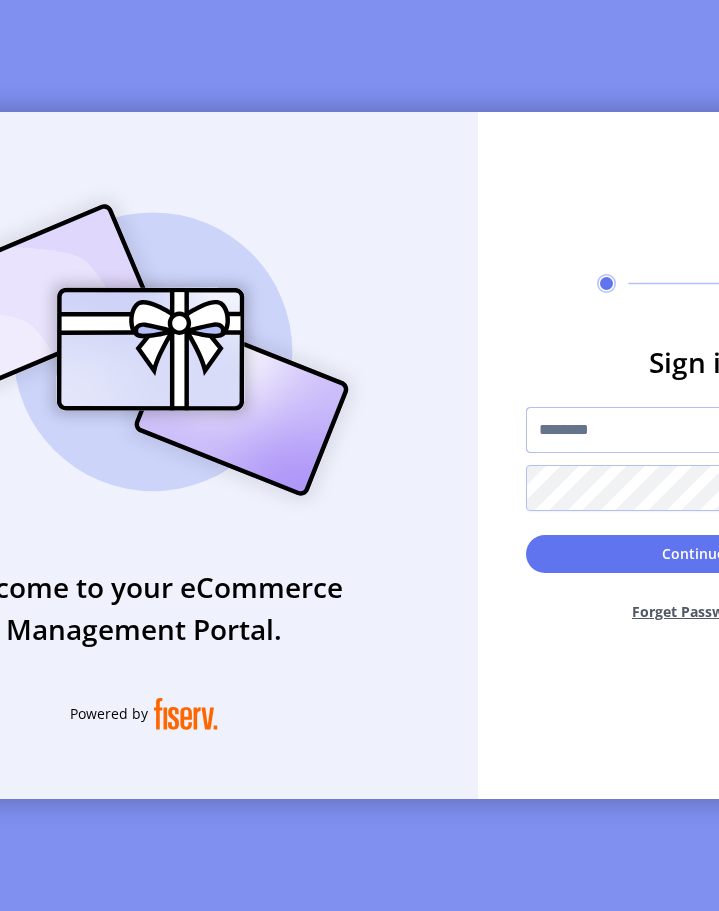 click at bounding box center (694, 430) 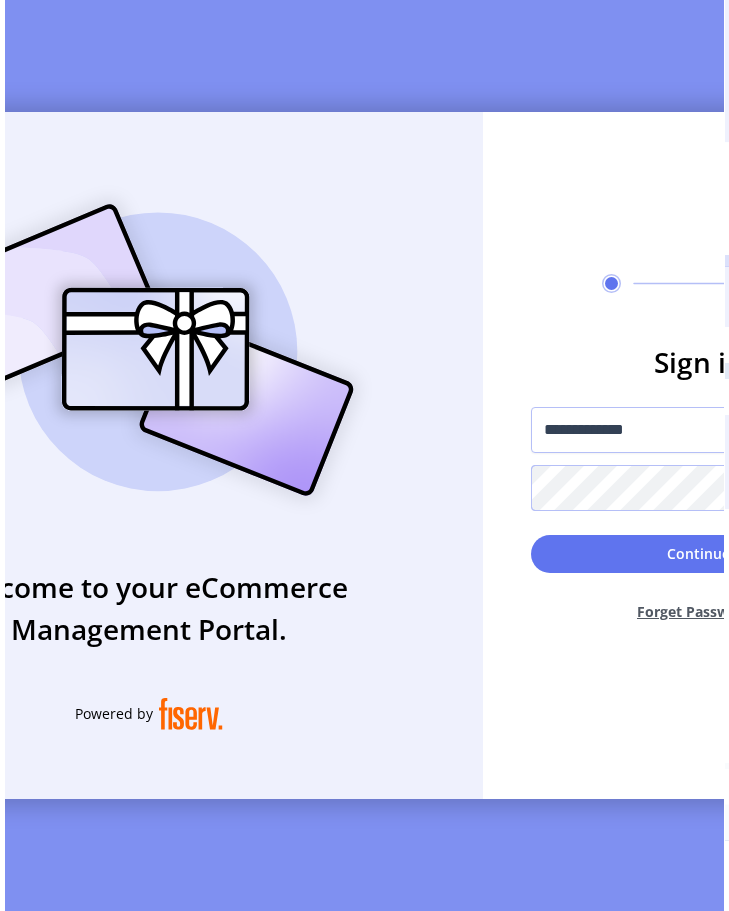 scroll, scrollTop: 0, scrollLeft: 147, axis: horizontal 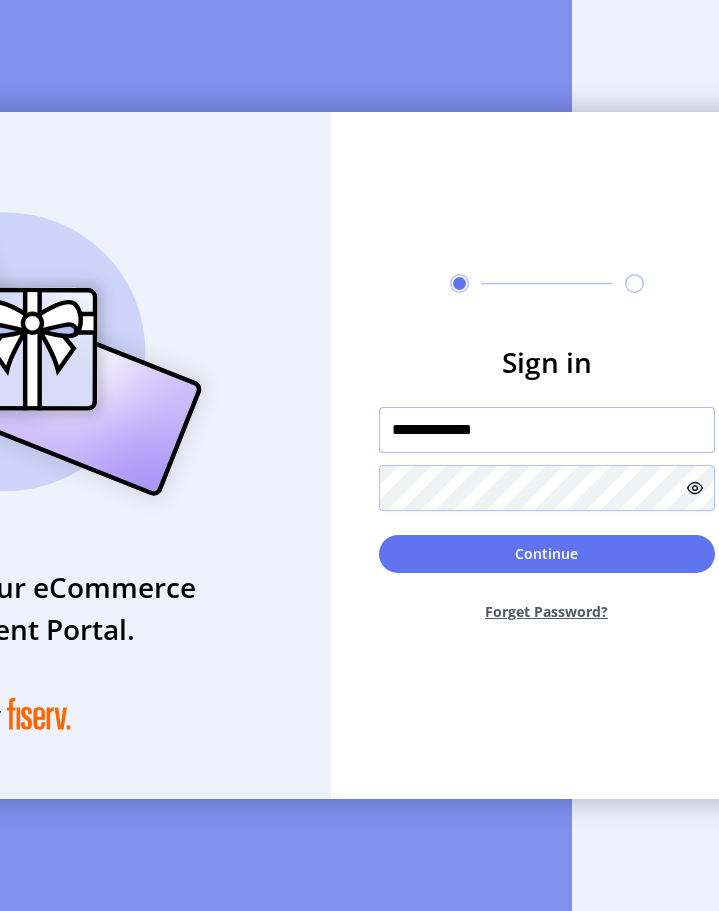 click on "**********" at bounding box center (547, 430) 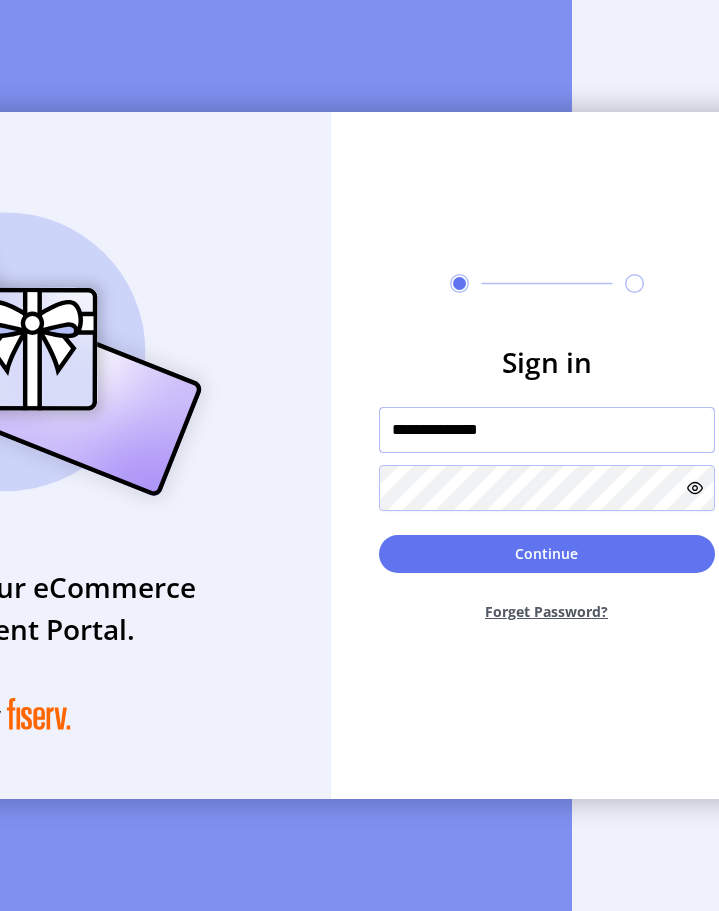 type on "**********" 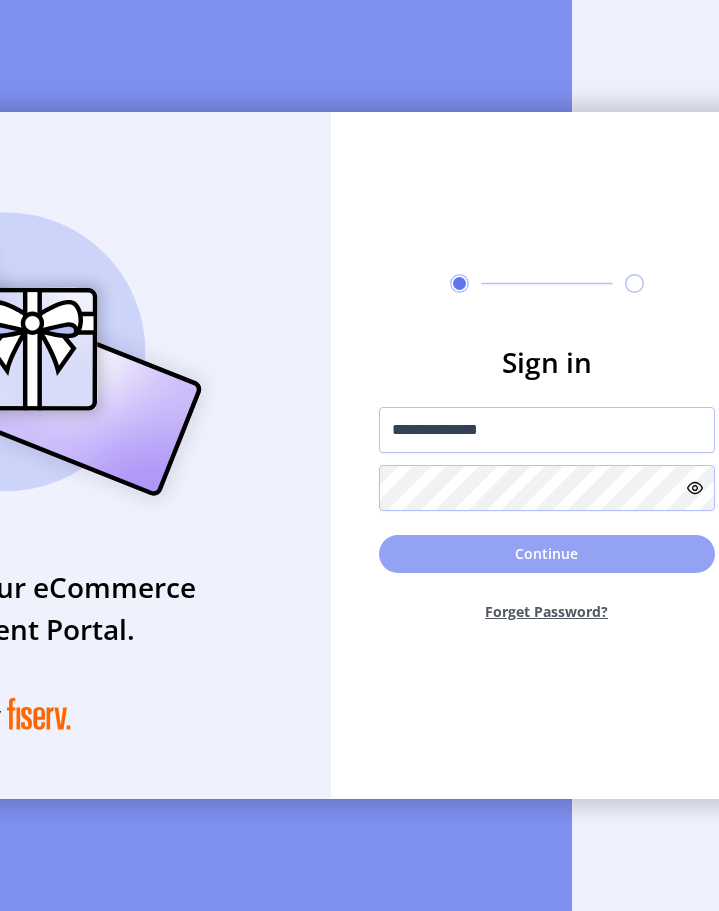 click on "Continue" 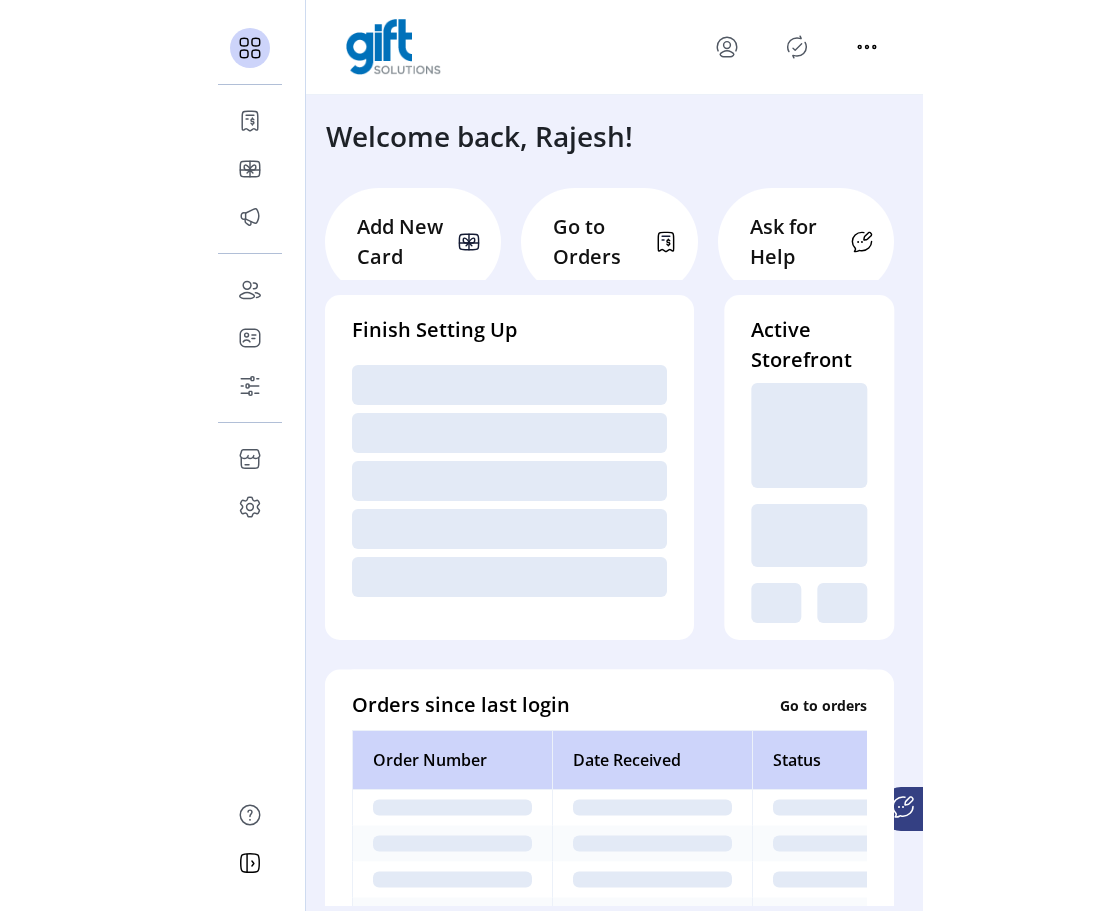 scroll, scrollTop: 0, scrollLeft: 0, axis: both 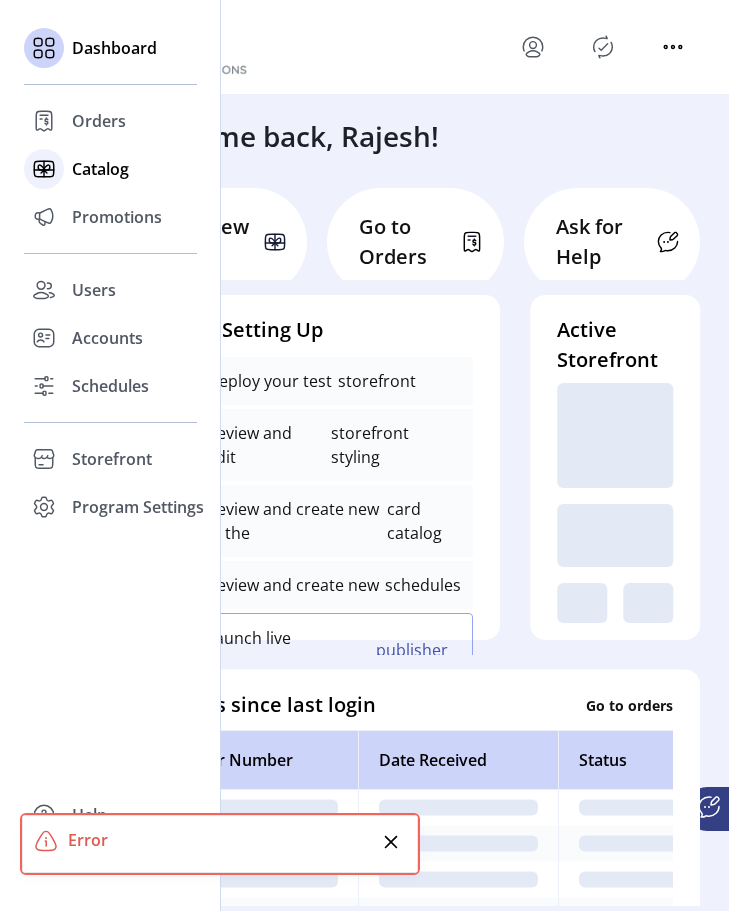 click on "Catalog" 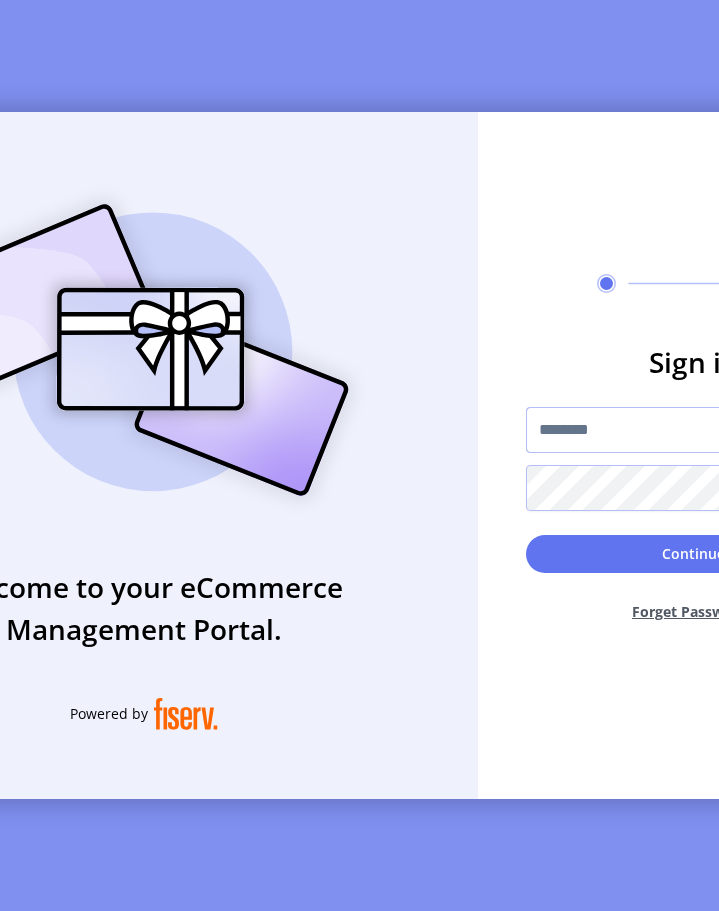click at bounding box center [694, 430] 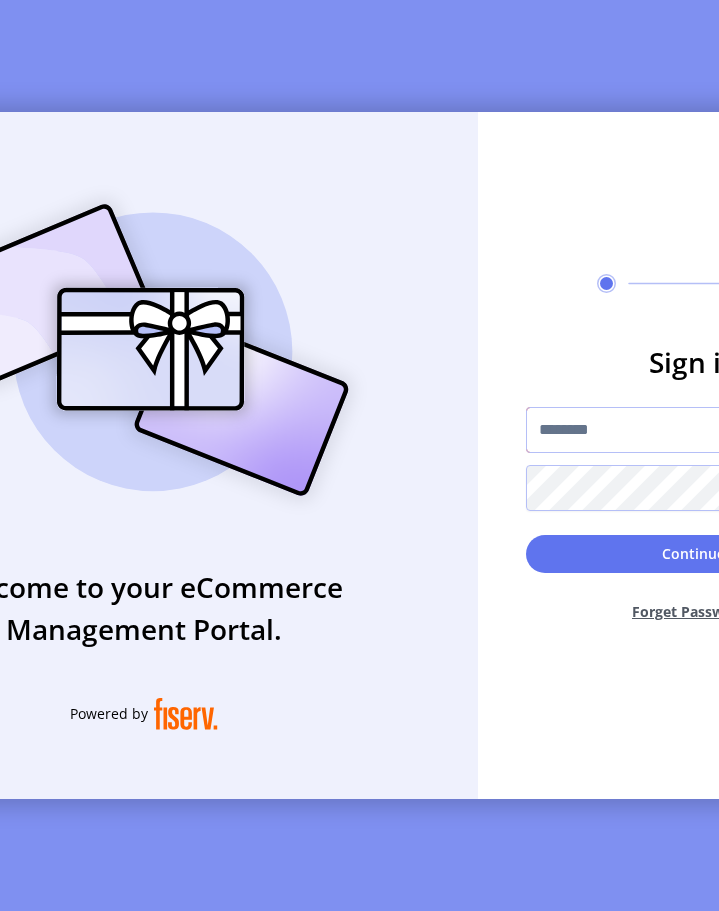 type on "**********" 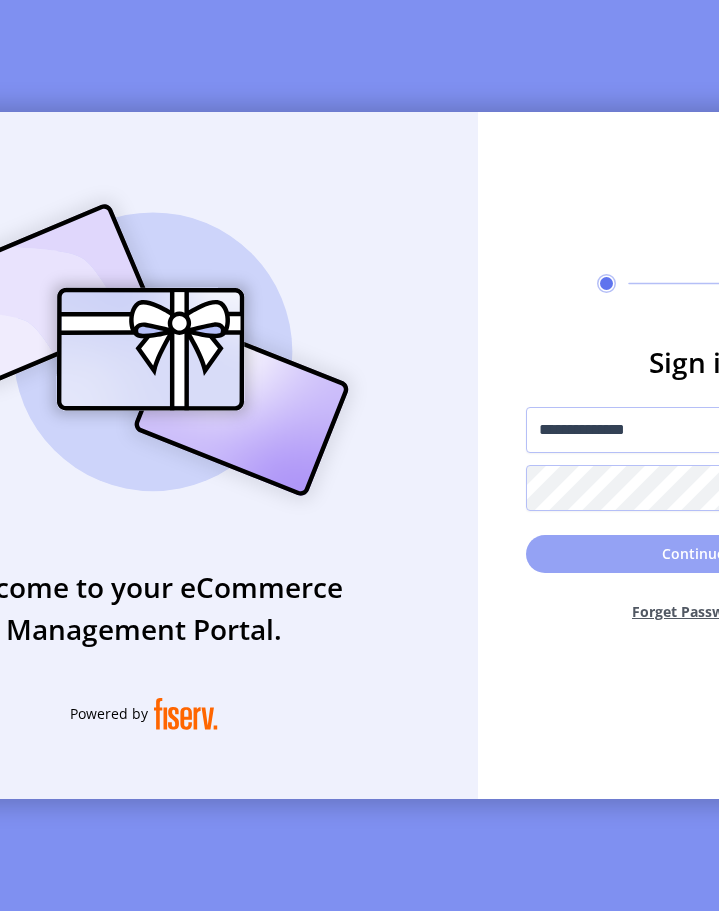 click on "Continue" 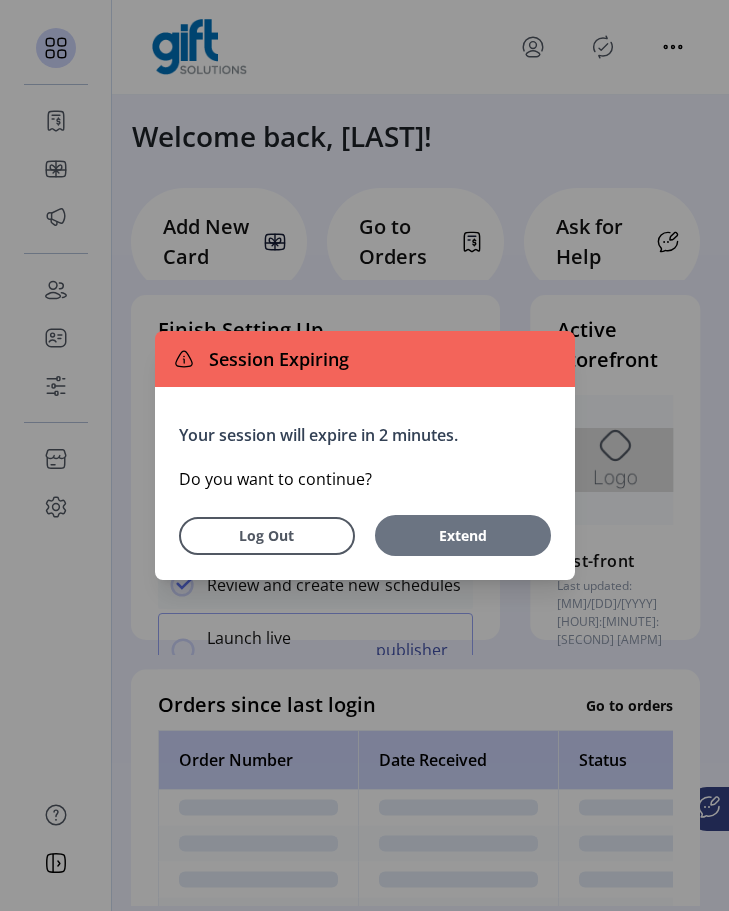 click on "Extend" at bounding box center [463, 535] 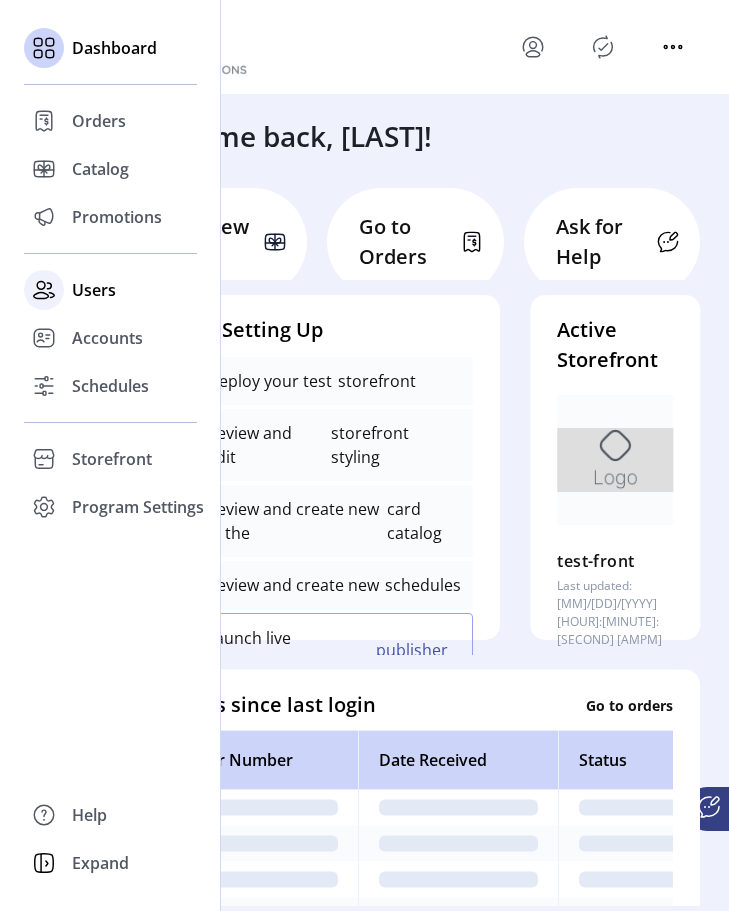 click on "Users" 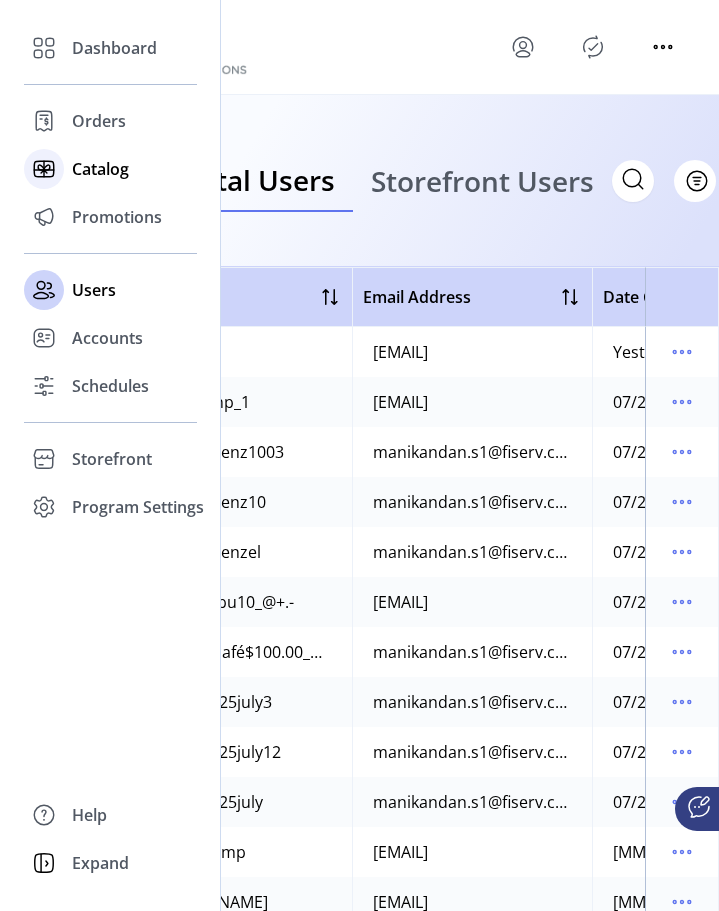 click on "Catalog" 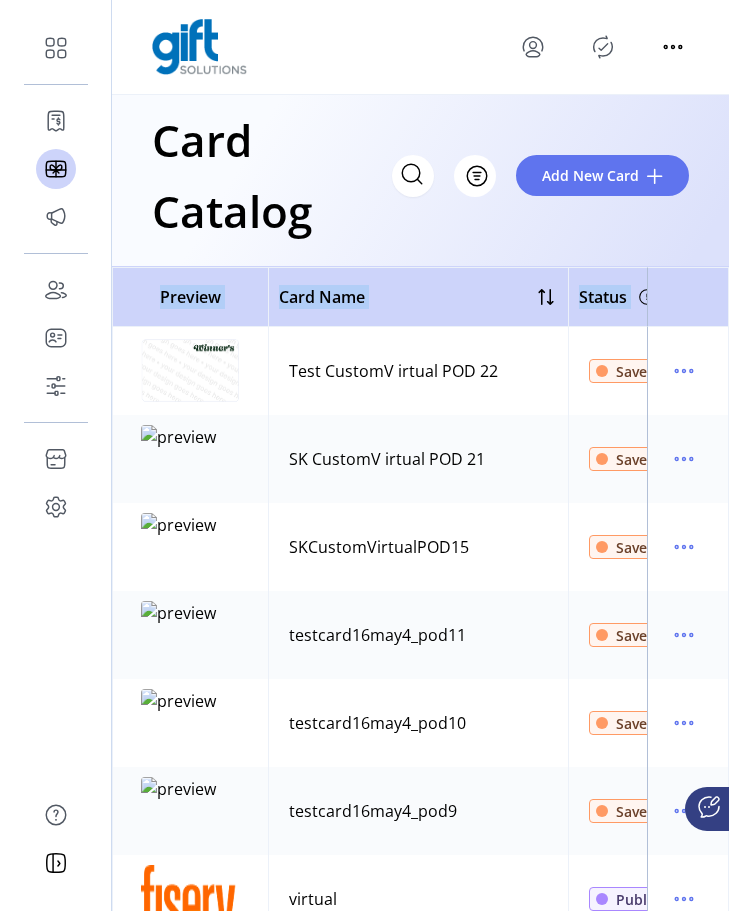 drag, startPoint x: 728, startPoint y: 262, endPoint x: 919, endPoint y: 280, distance: 191.8463 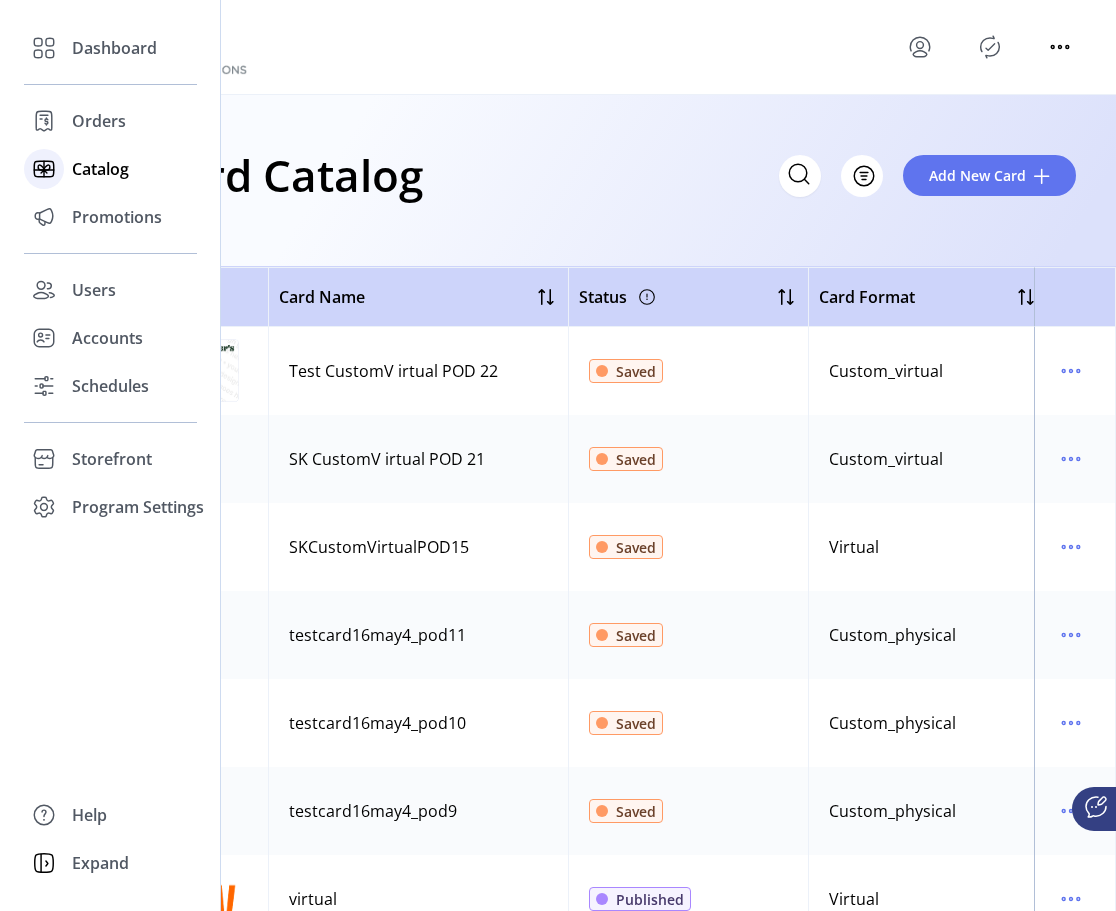 click on "Catalog" 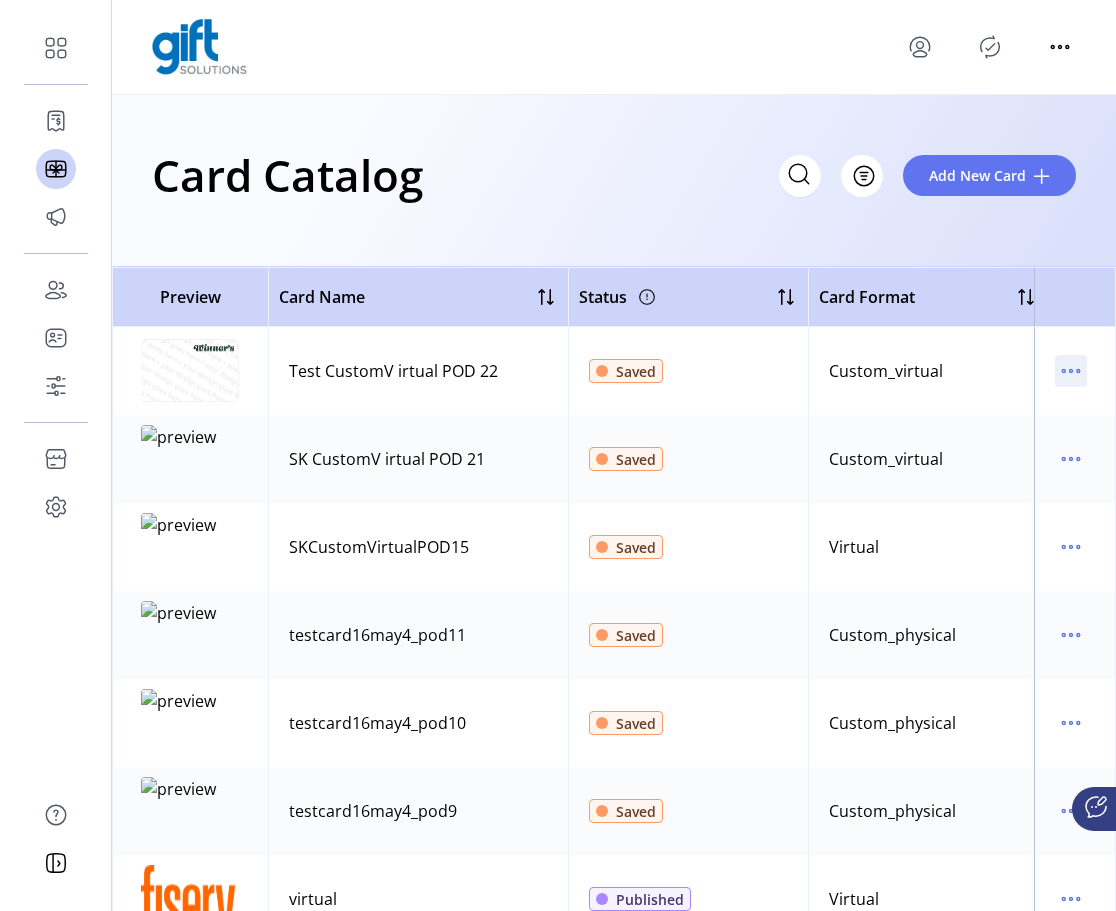 click 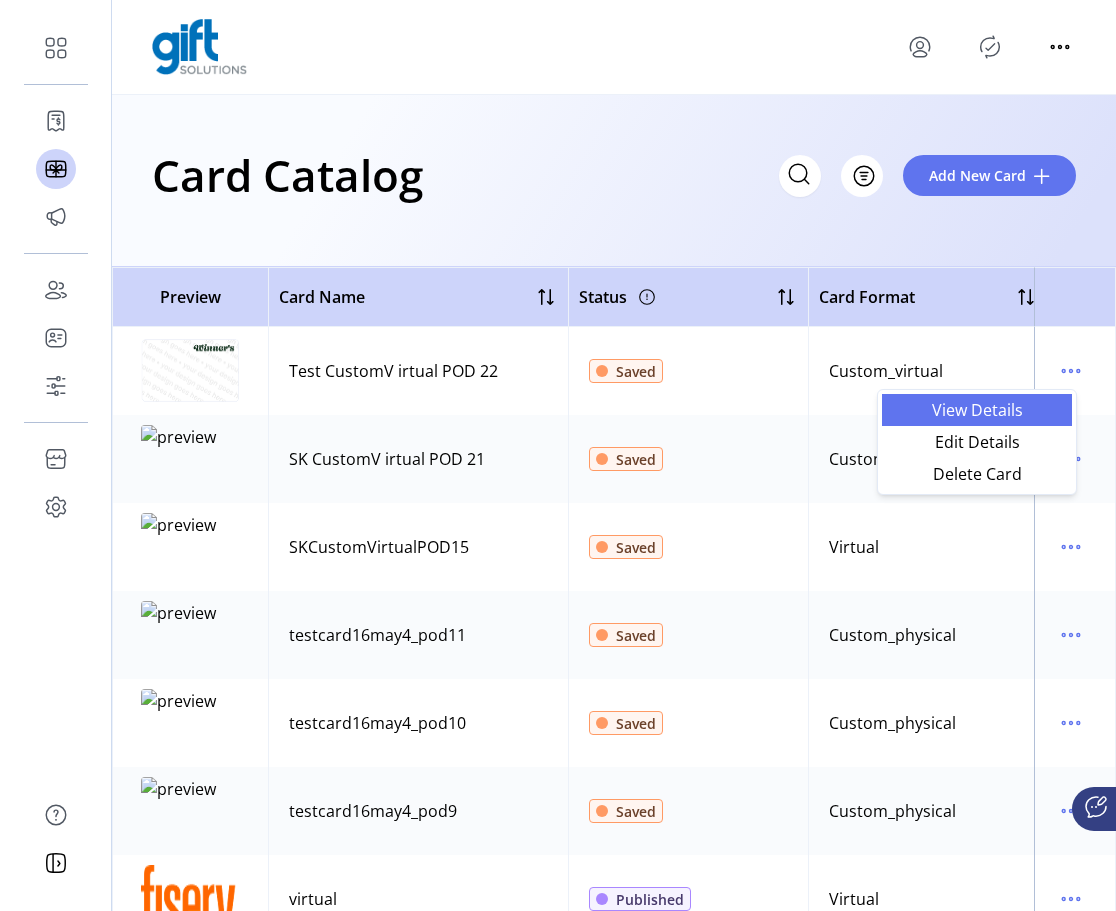 click on "View Details" at bounding box center (977, 410) 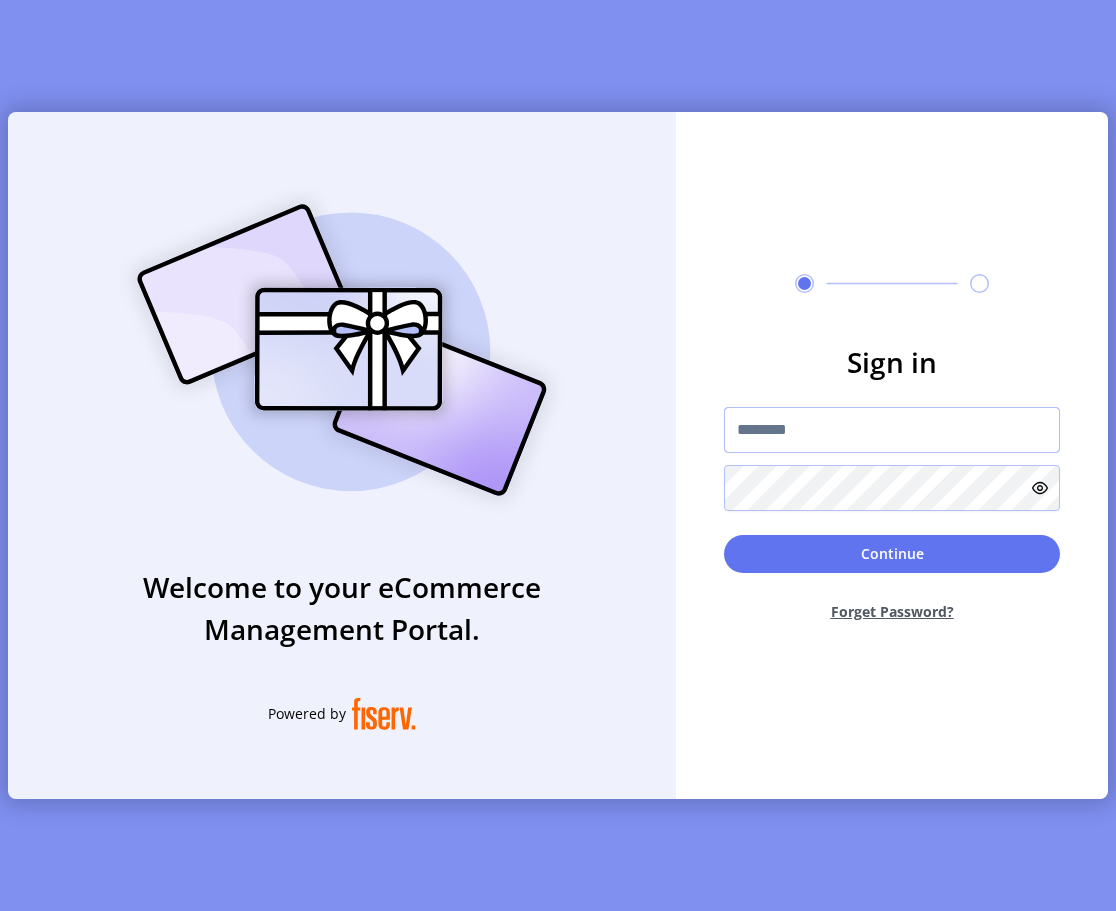 click at bounding box center (892, 430) 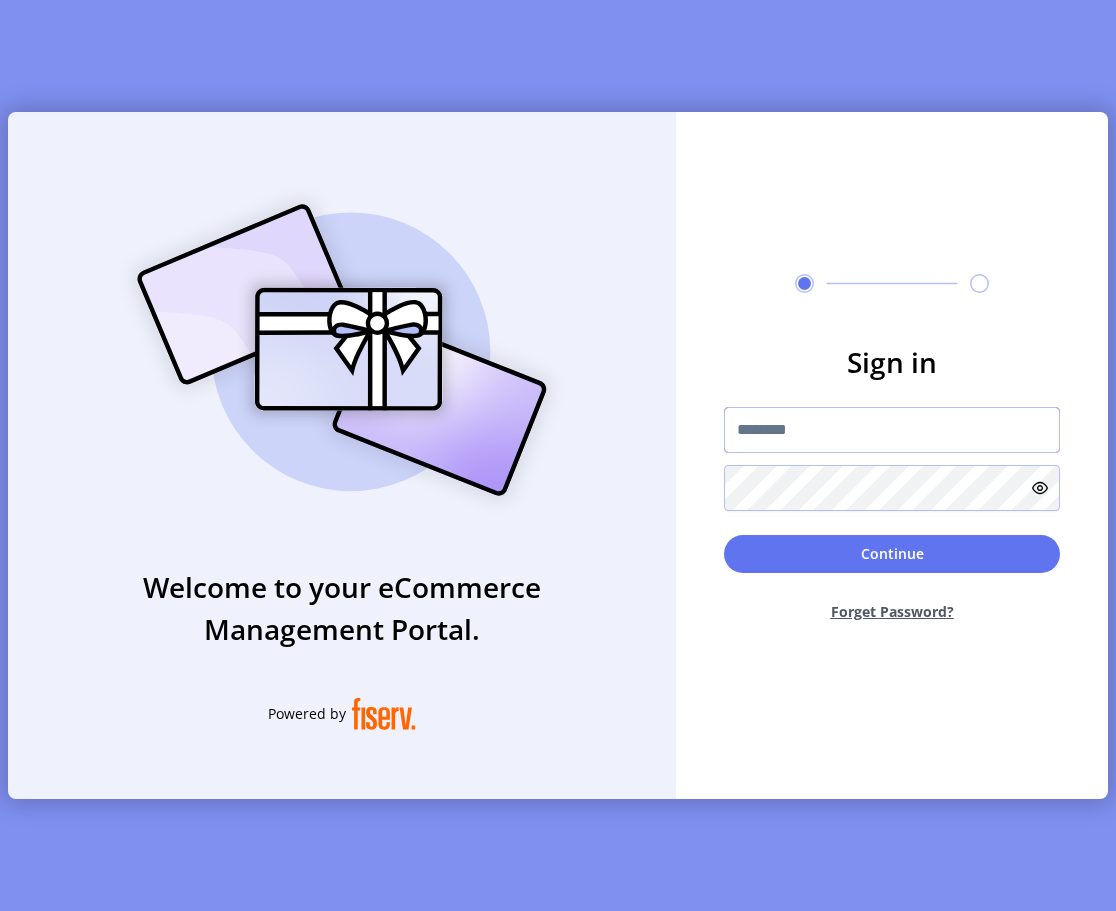 click at bounding box center (892, 430) 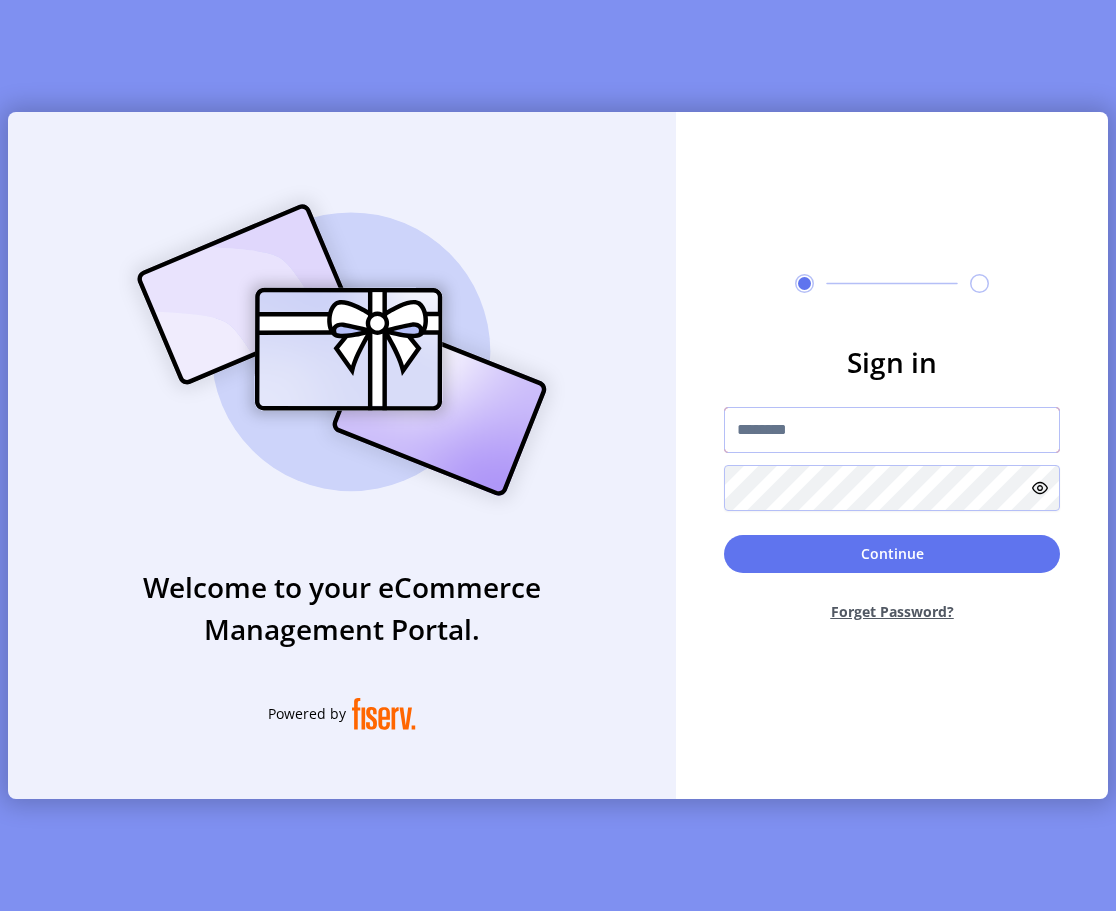 type on "**********" 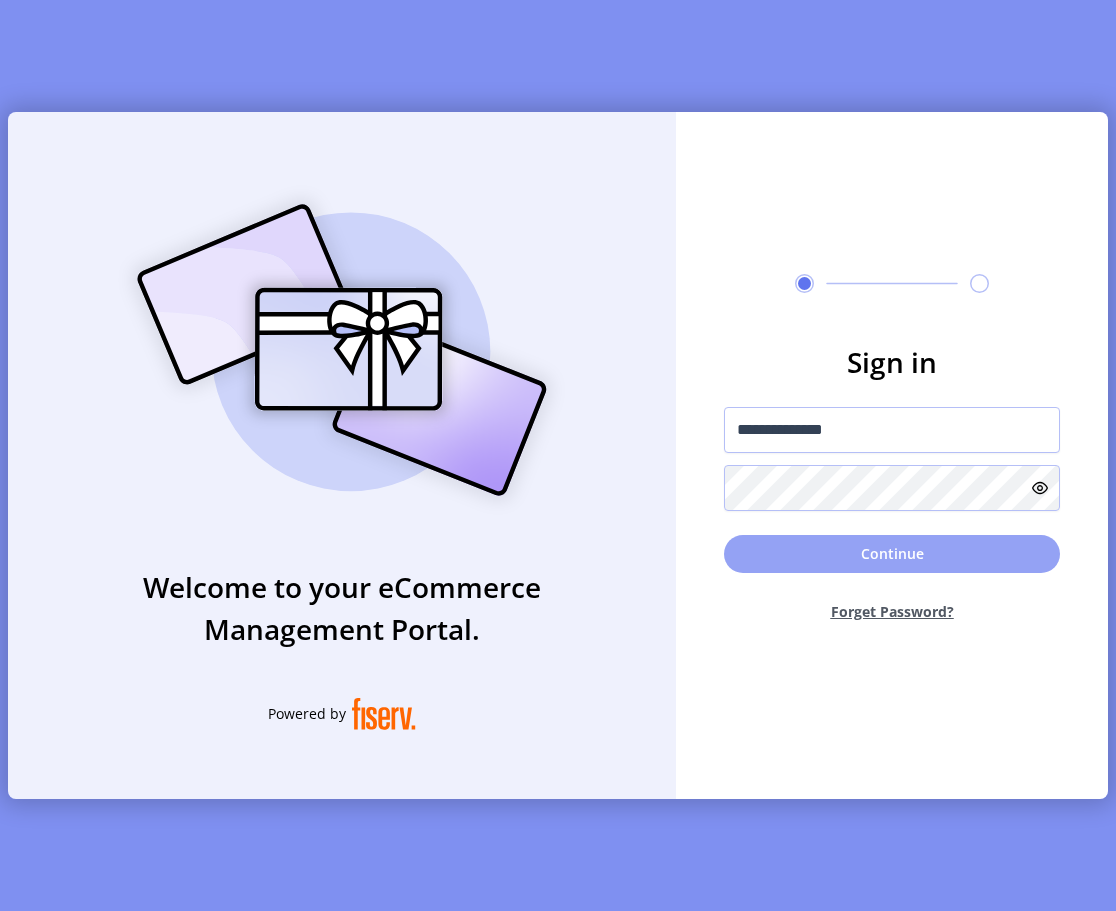 click on "Continue" 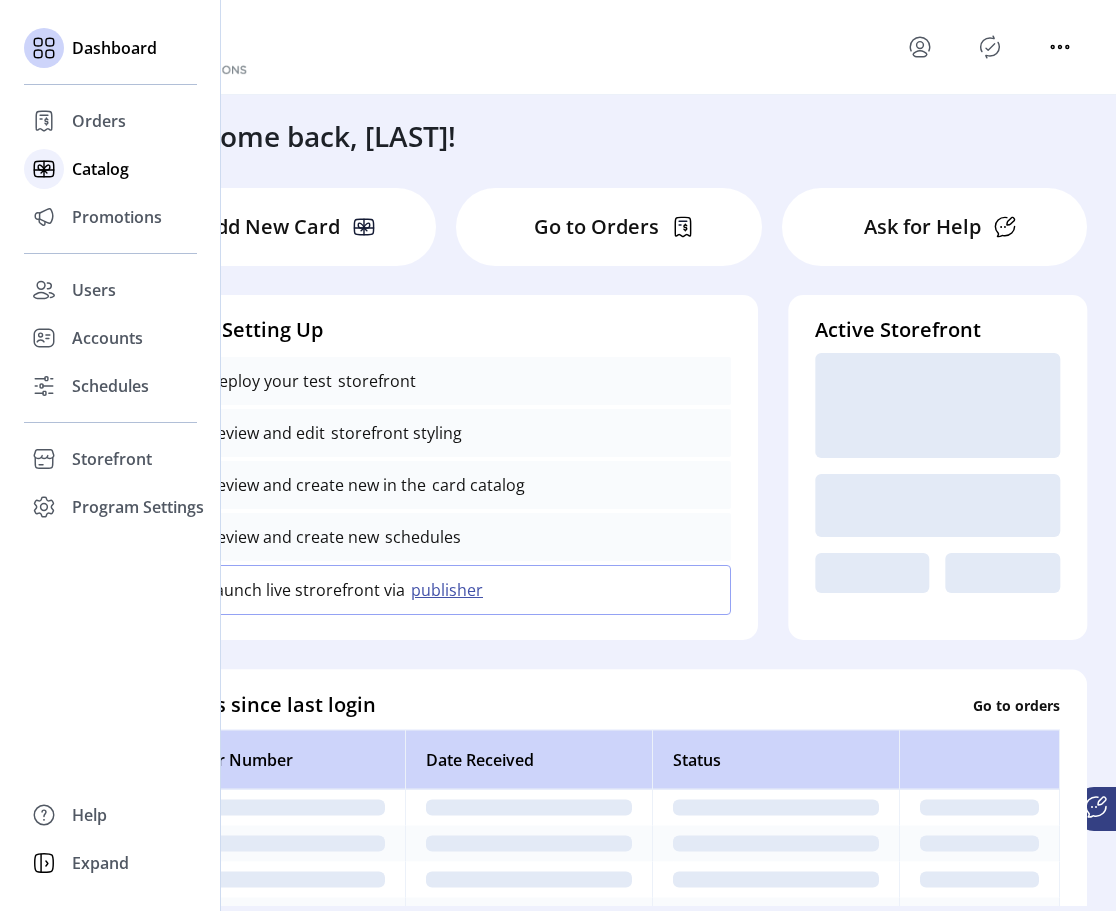 click on "Catalog" 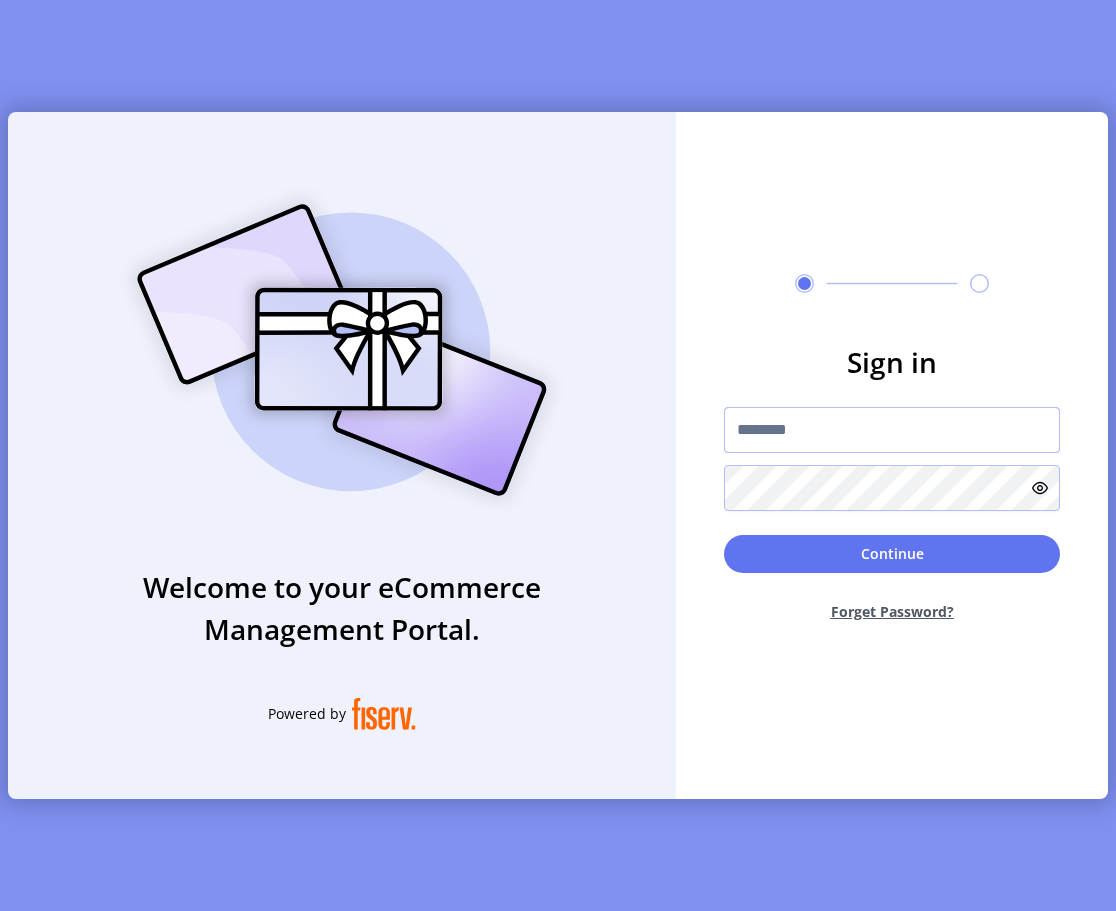 click at bounding box center [892, 430] 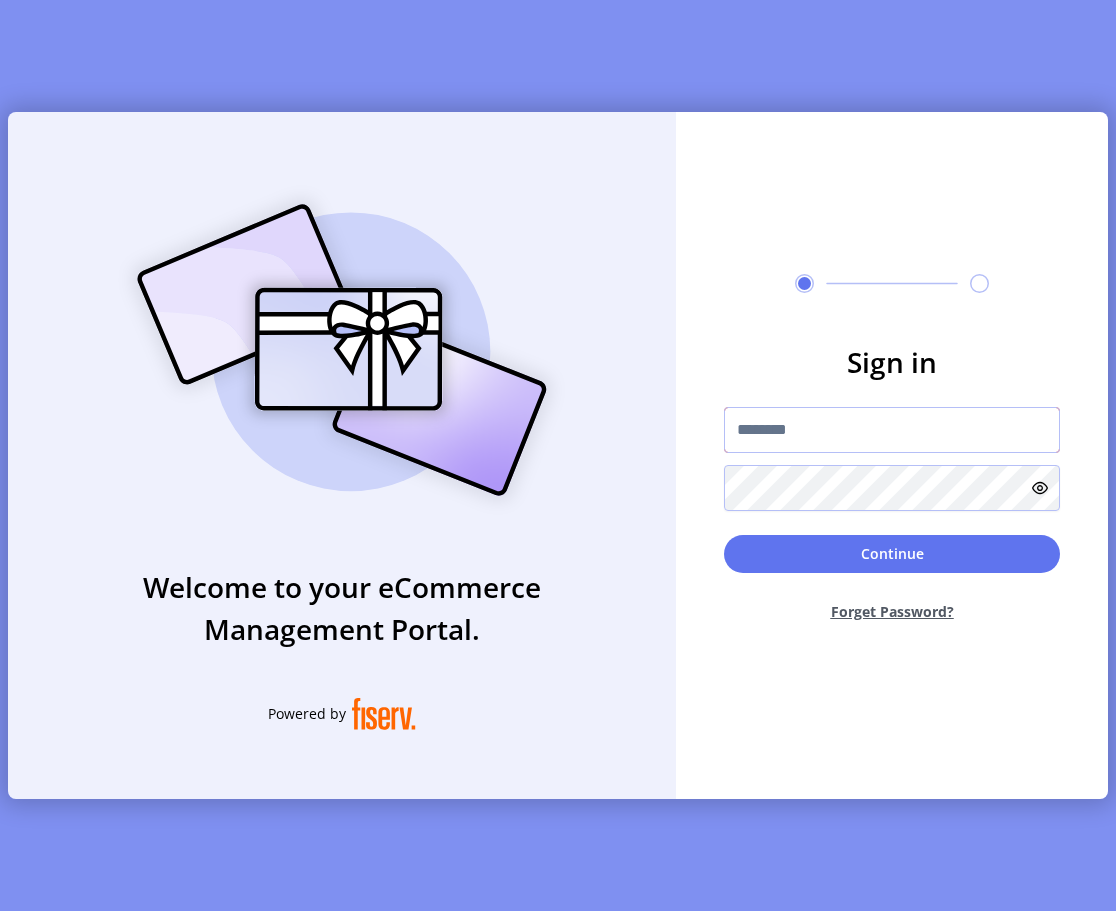 type on "**********" 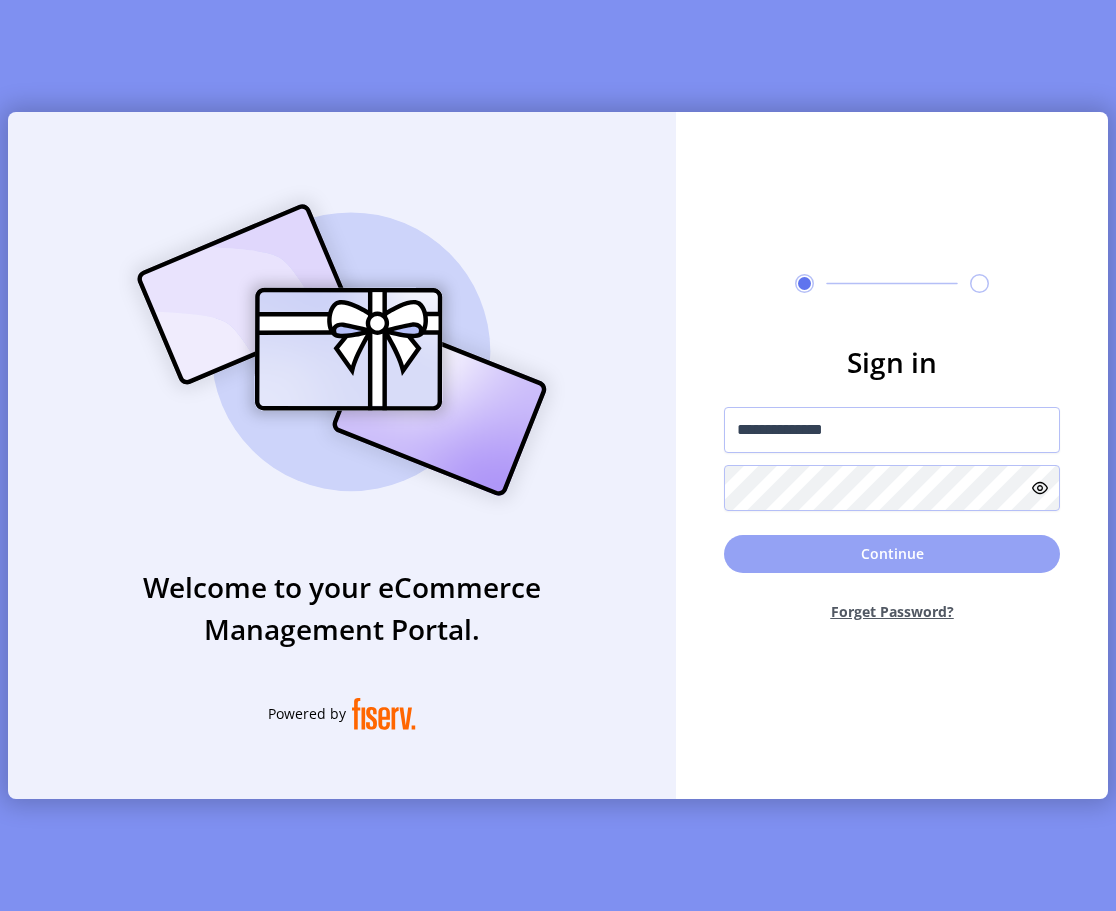 click on "Continue" 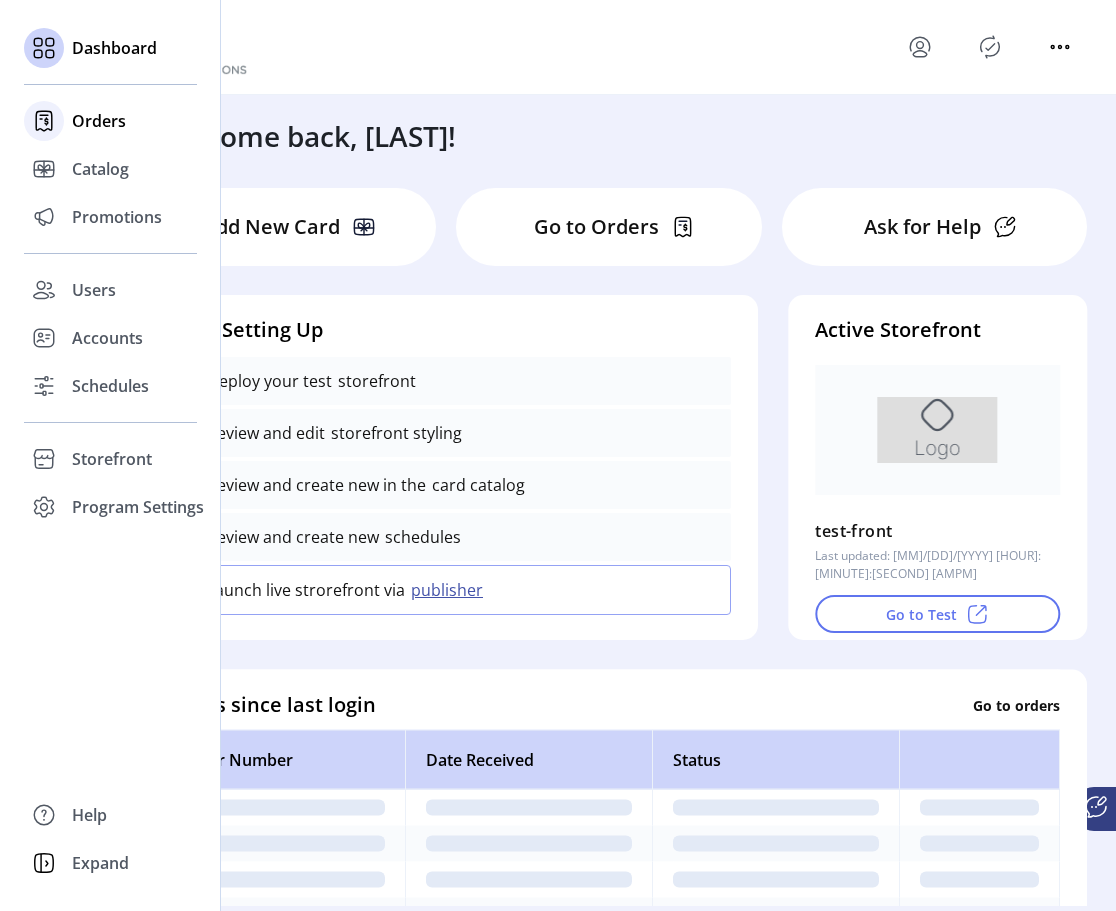 click on "Orders" 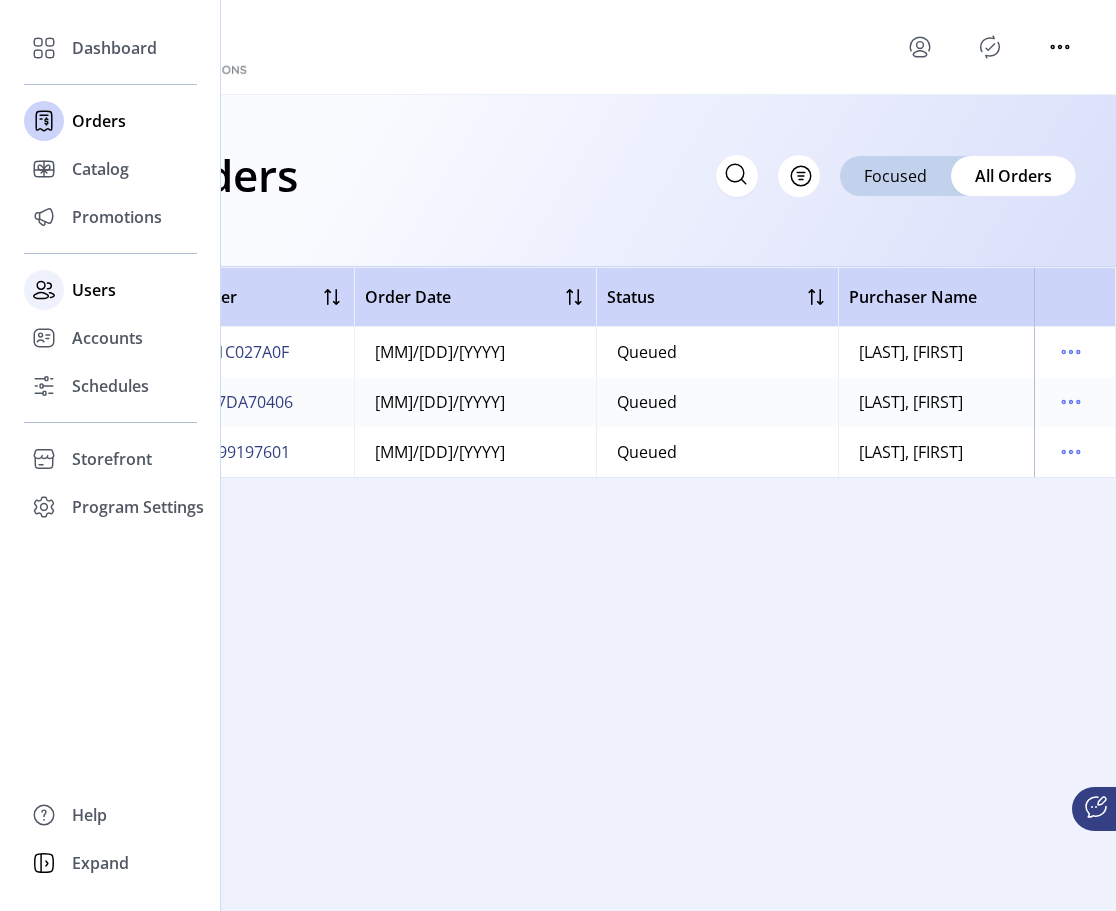 click on "Users" 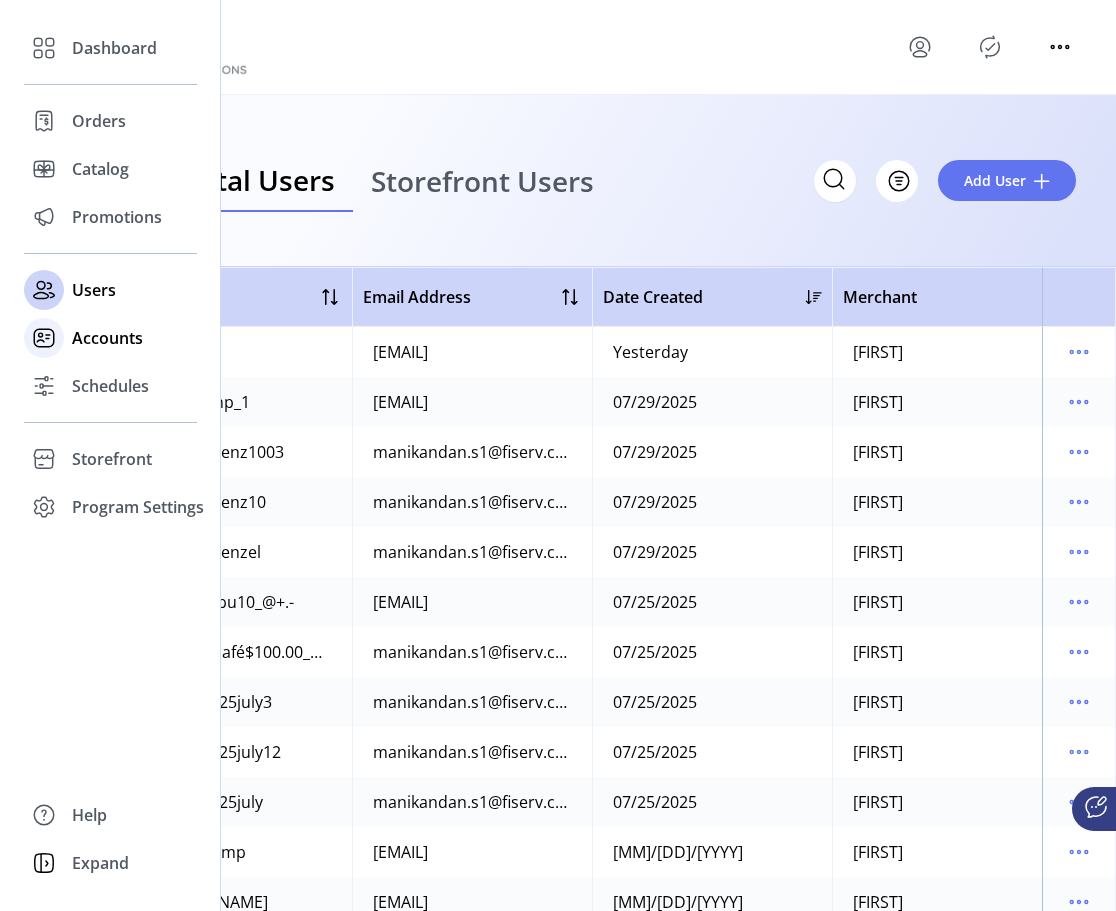 click on "Accounts" 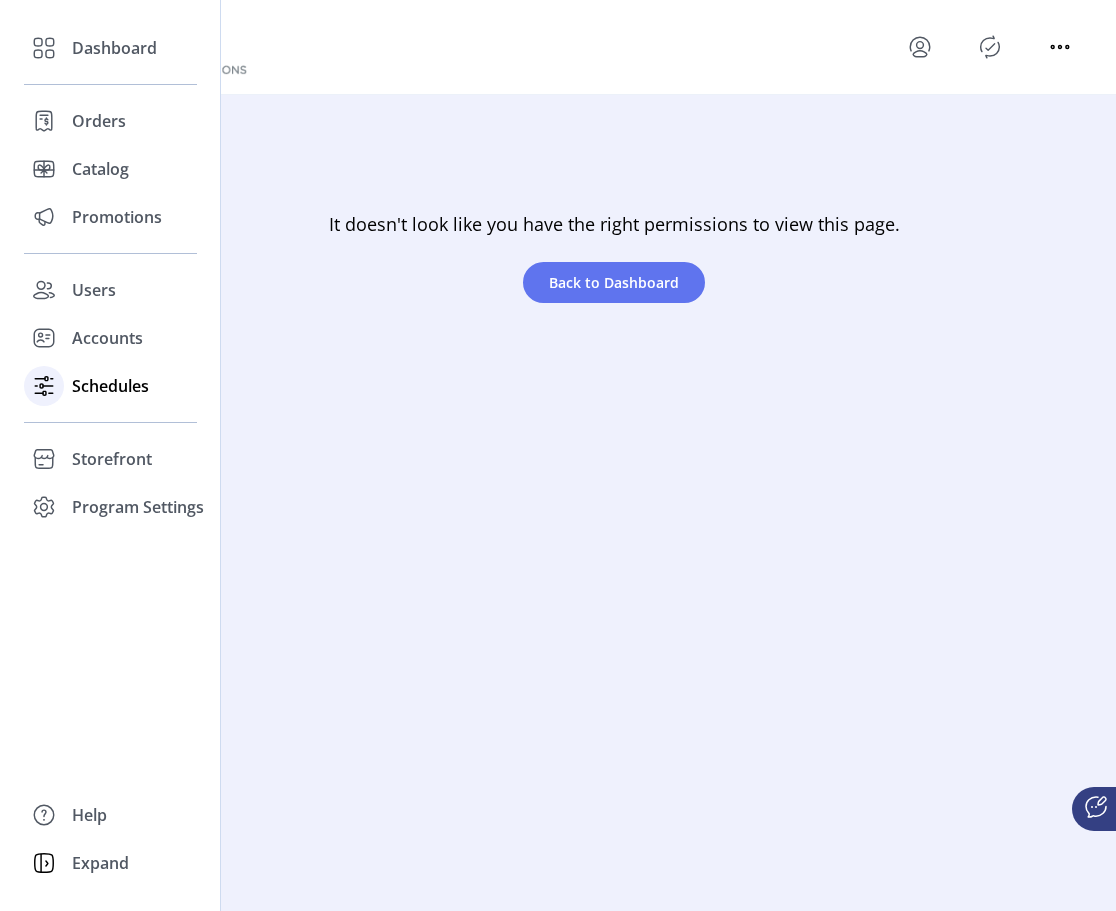 click on "Schedules" 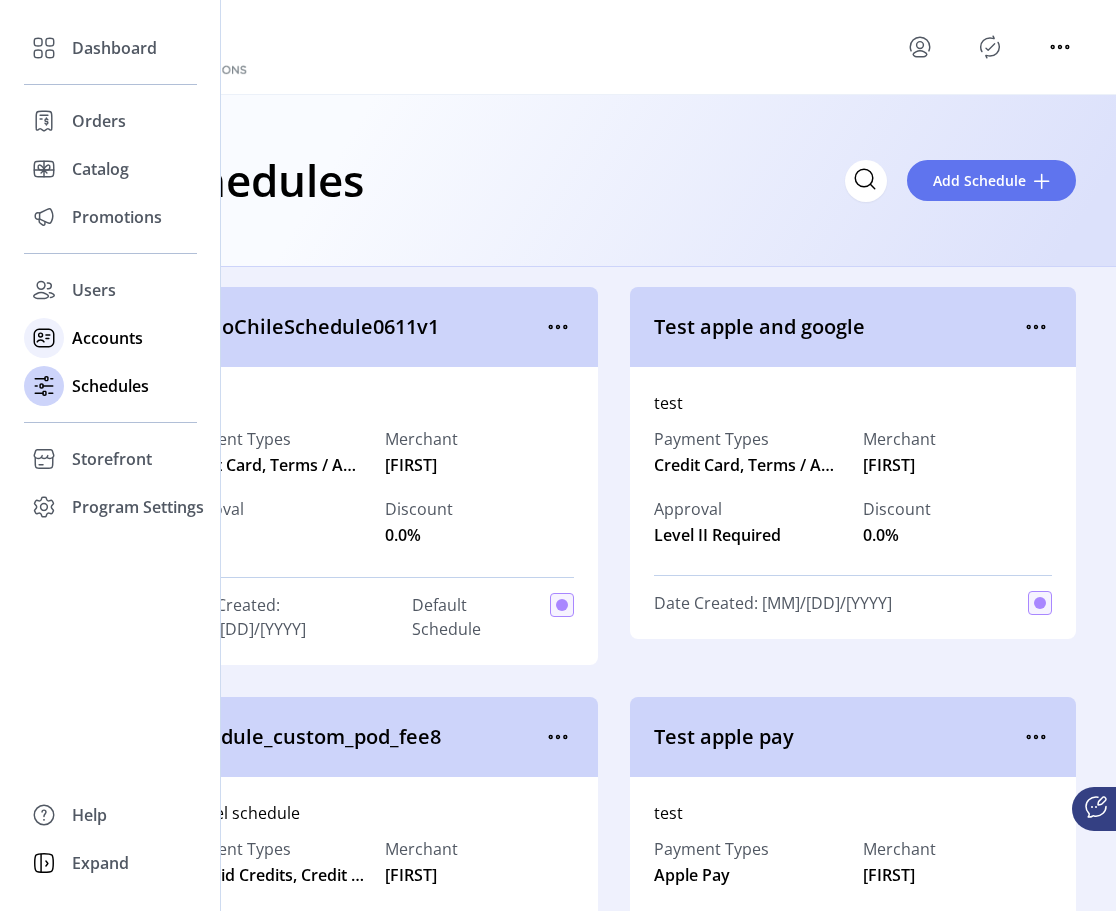 click on "Accounts" 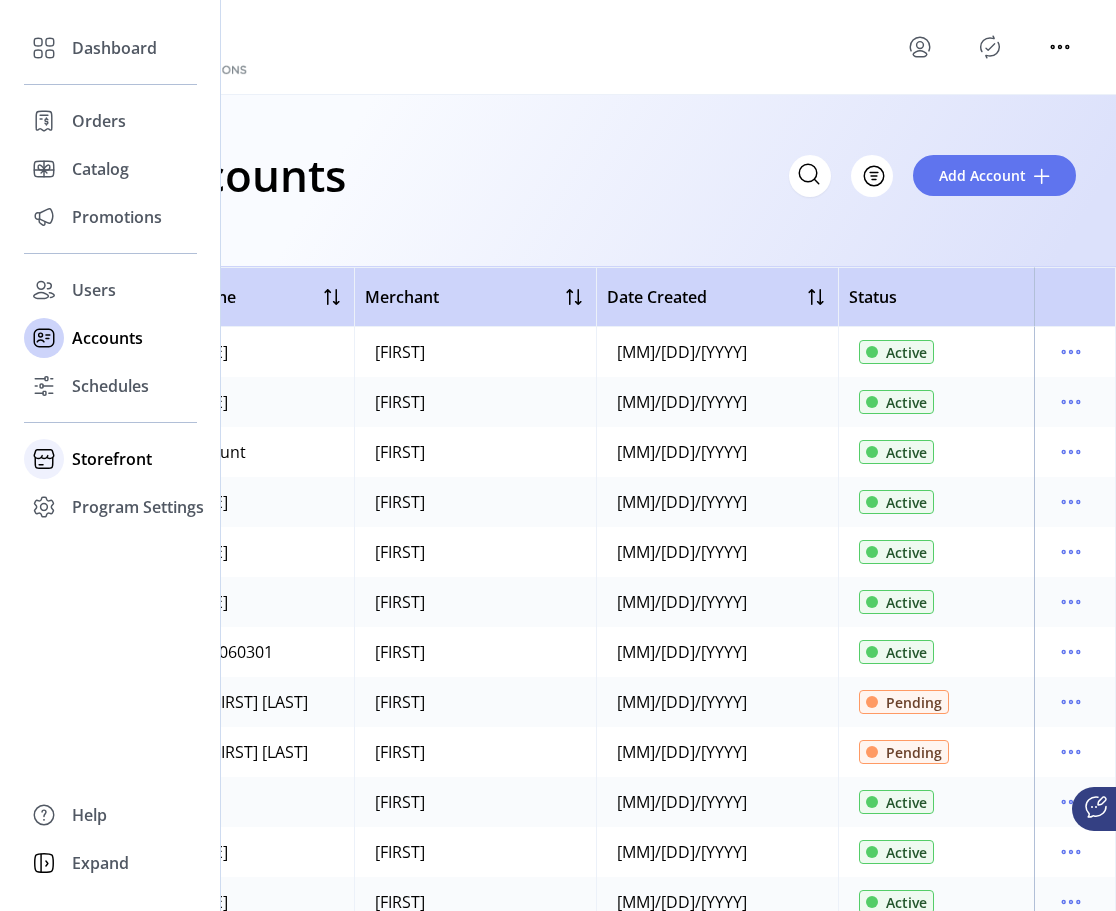 click on "Storefront" 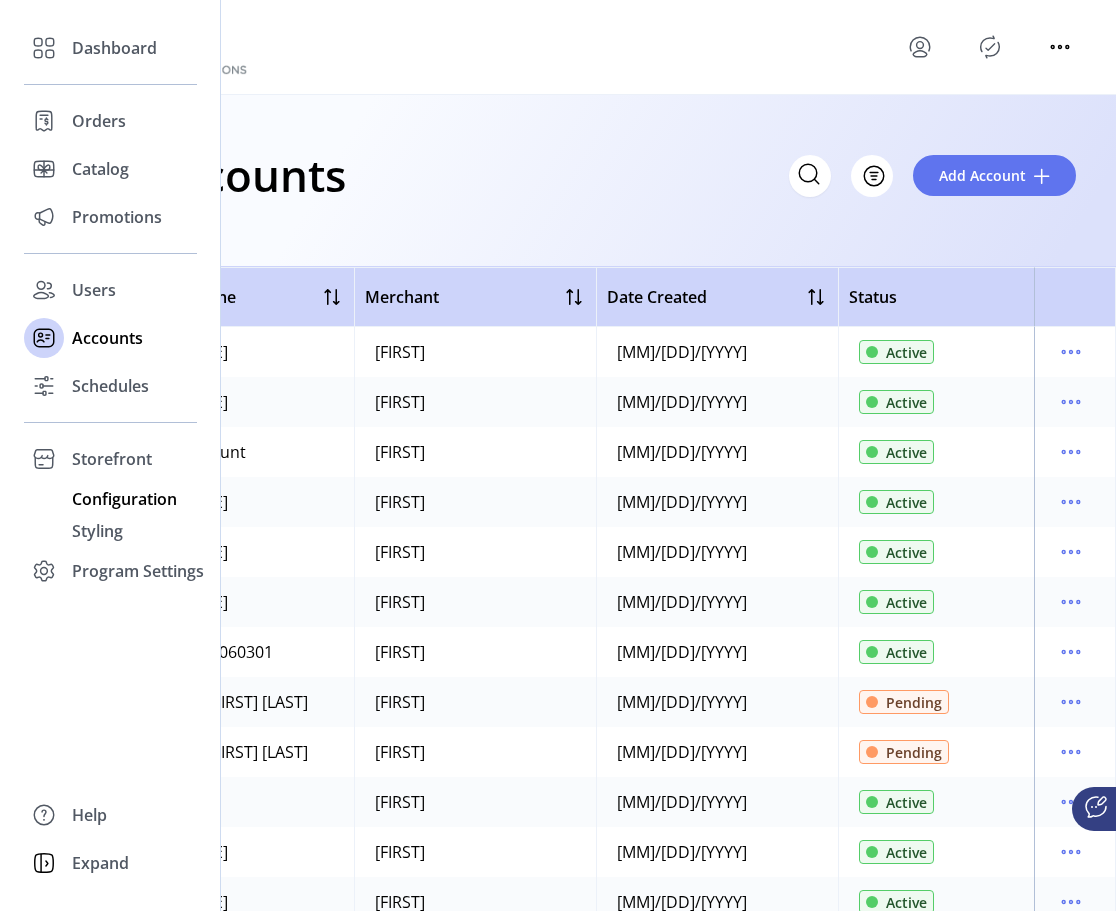 click on "Configuration" 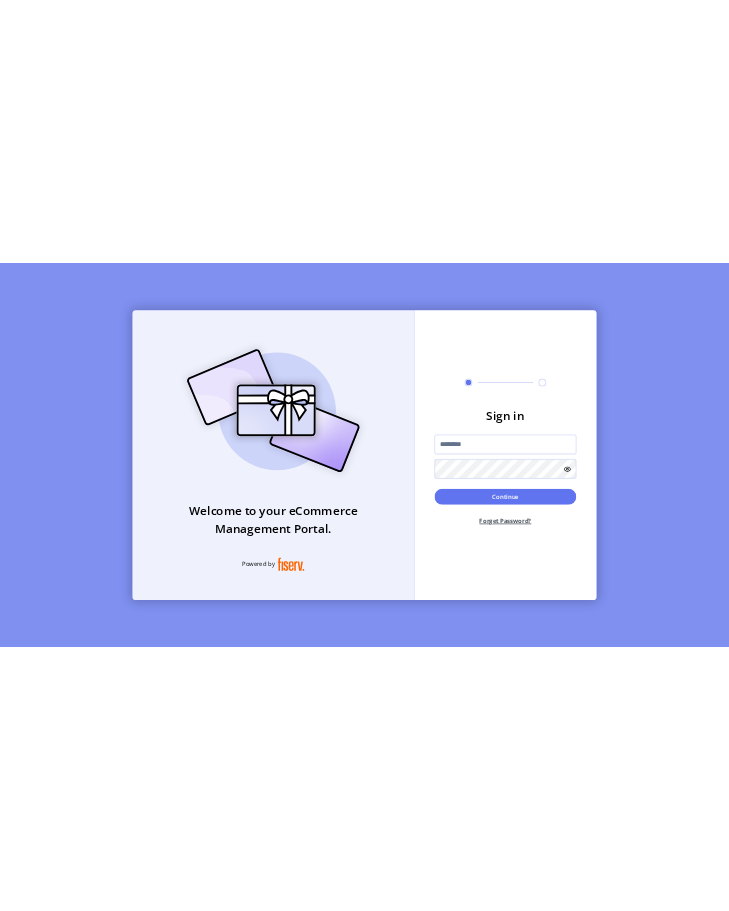 scroll, scrollTop: 0, scrollLeft: 0, axis: both 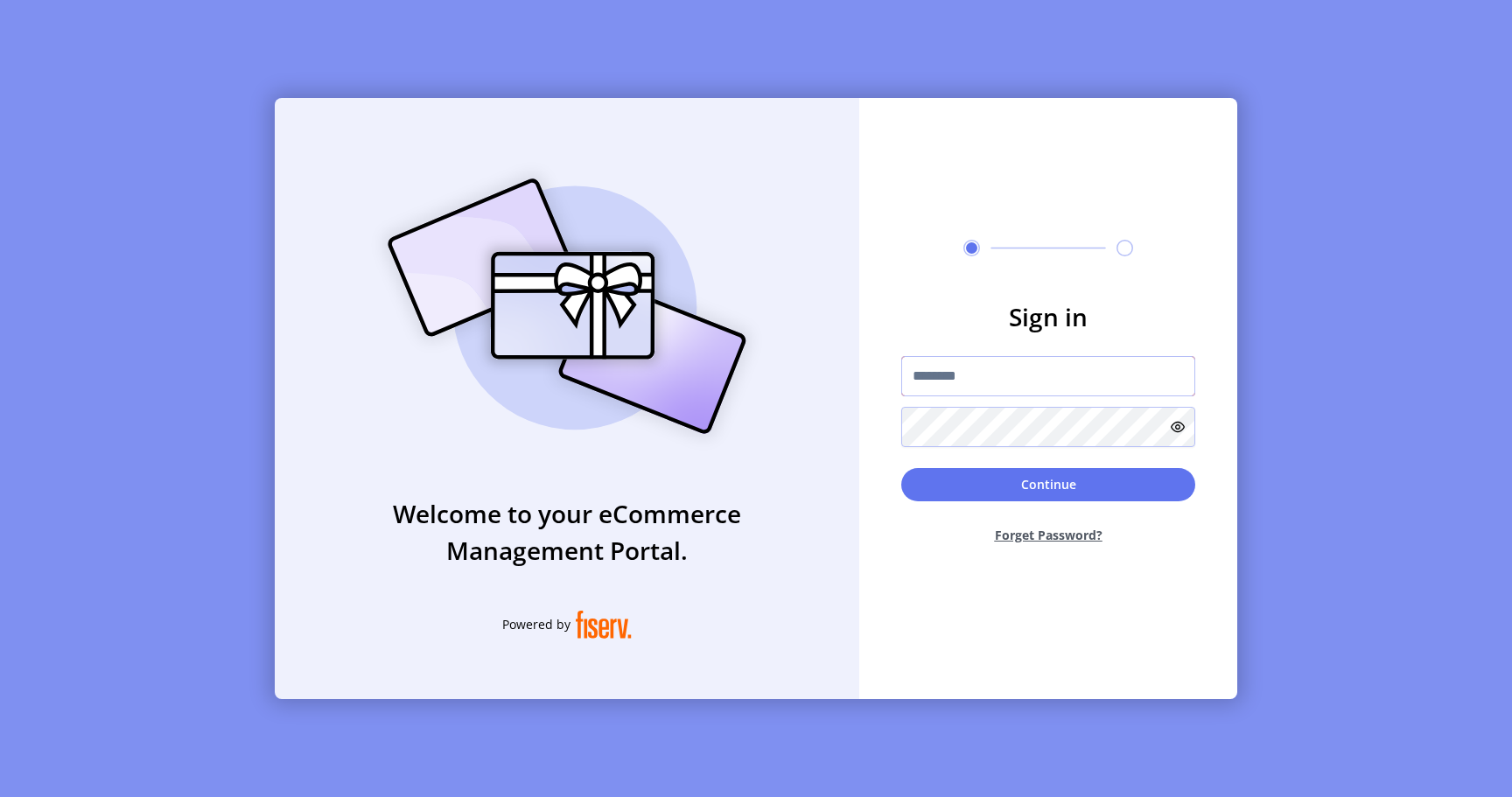 type on "**********" 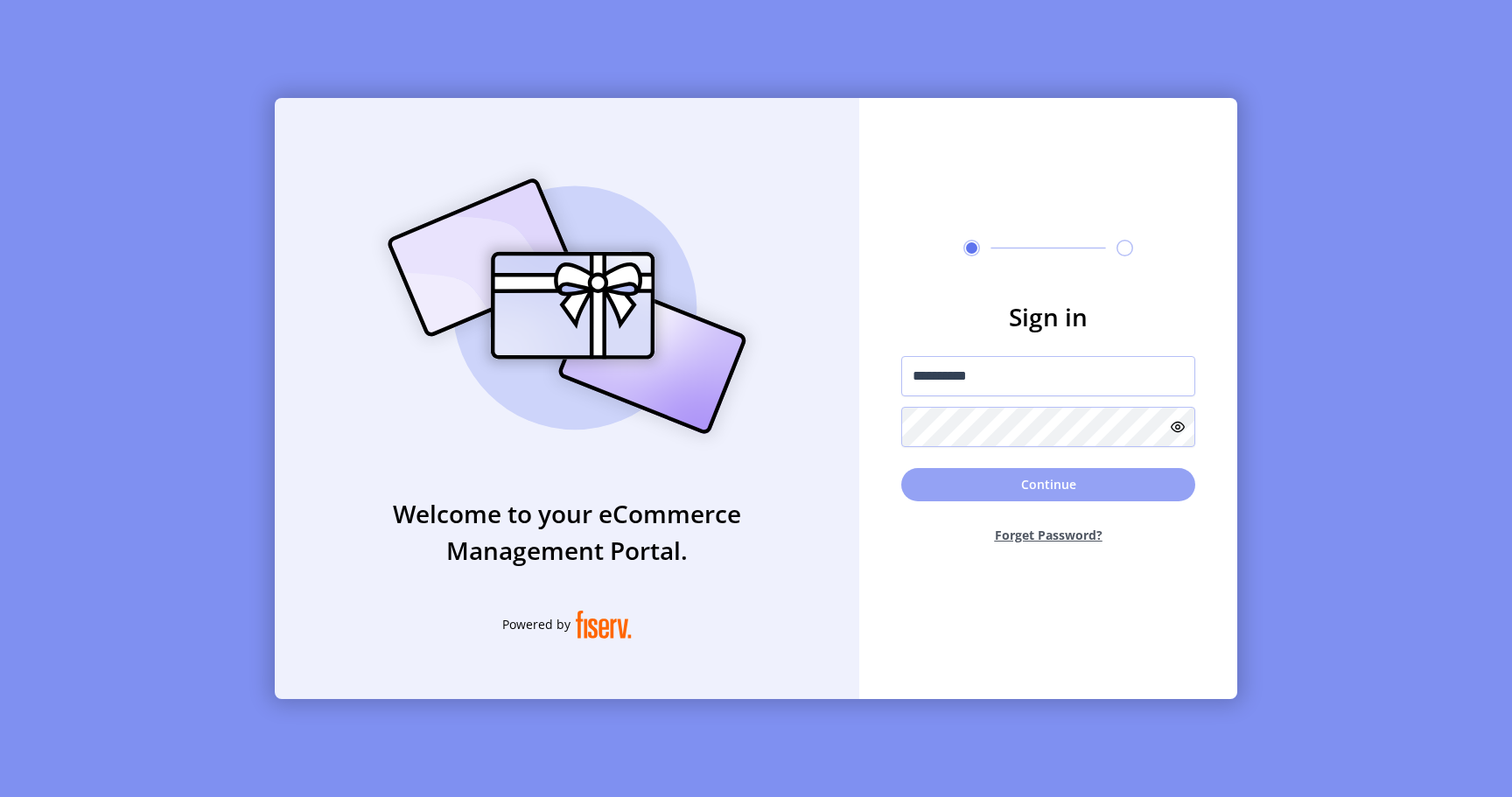 click on "Continue" 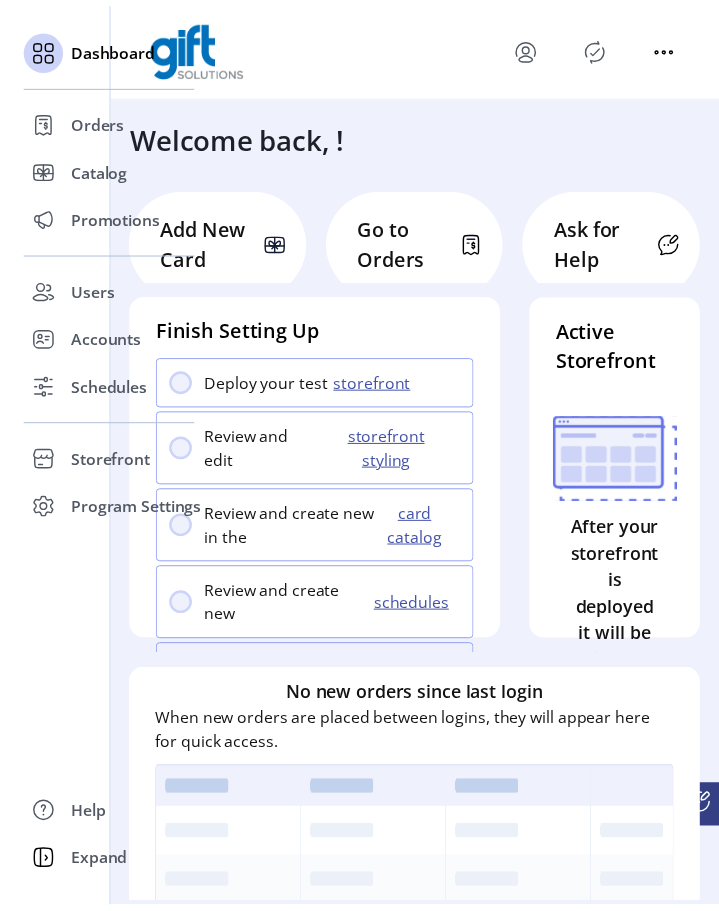 scroll, scrollTop: 0, scrollLeft: 0, axis: both 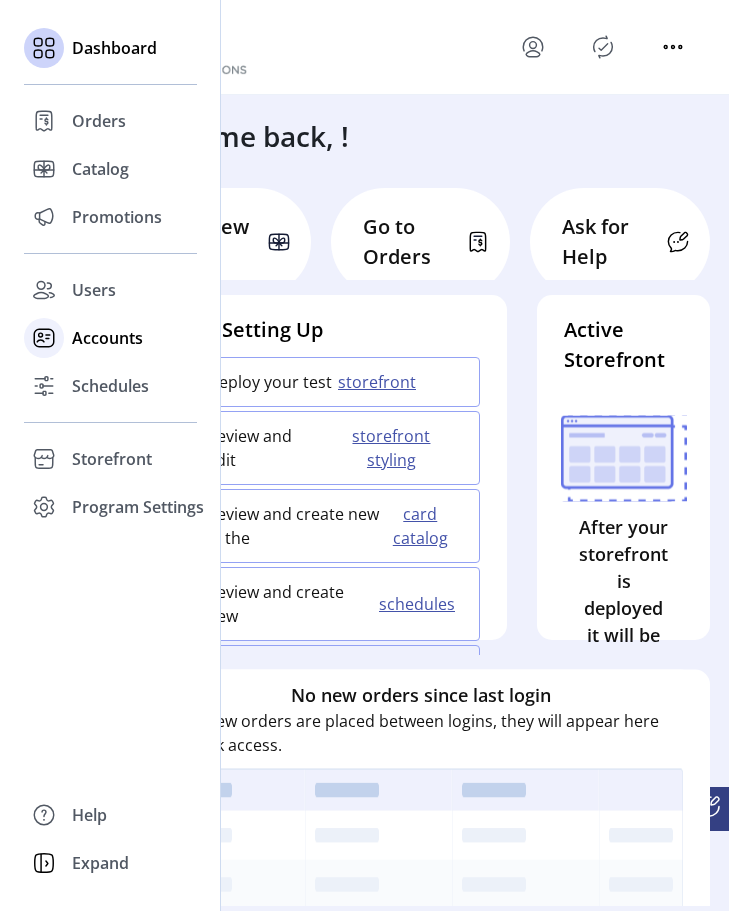 click on "Accounts" 